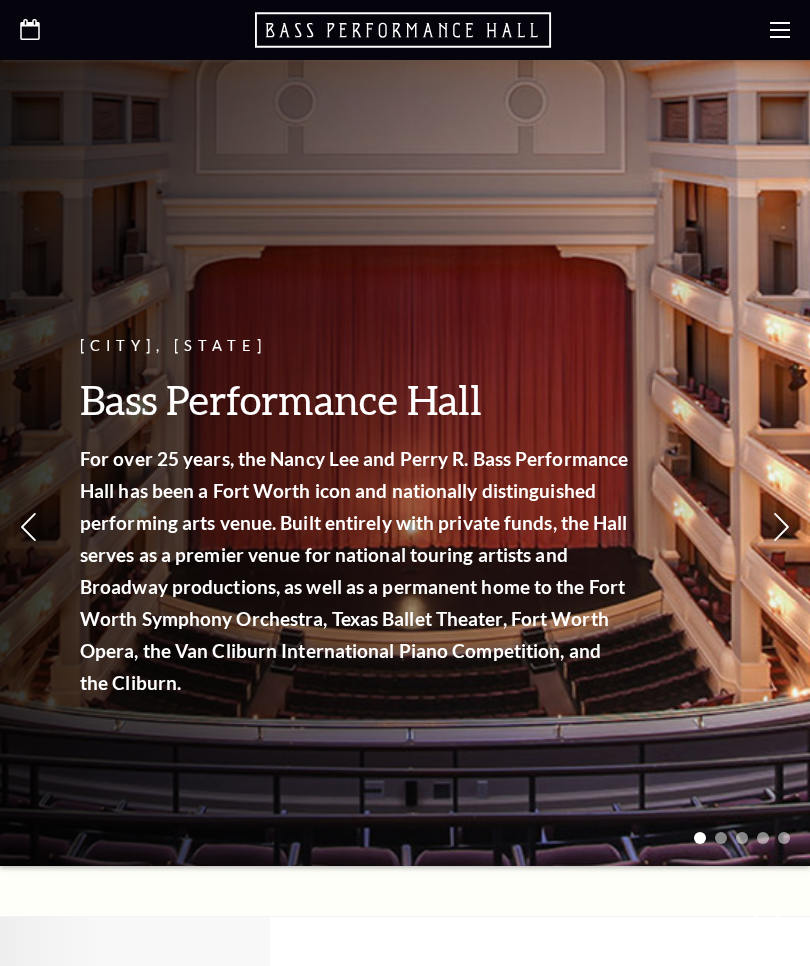 scroll, scrollTop: 0, scrollLeft: 0, axis: both 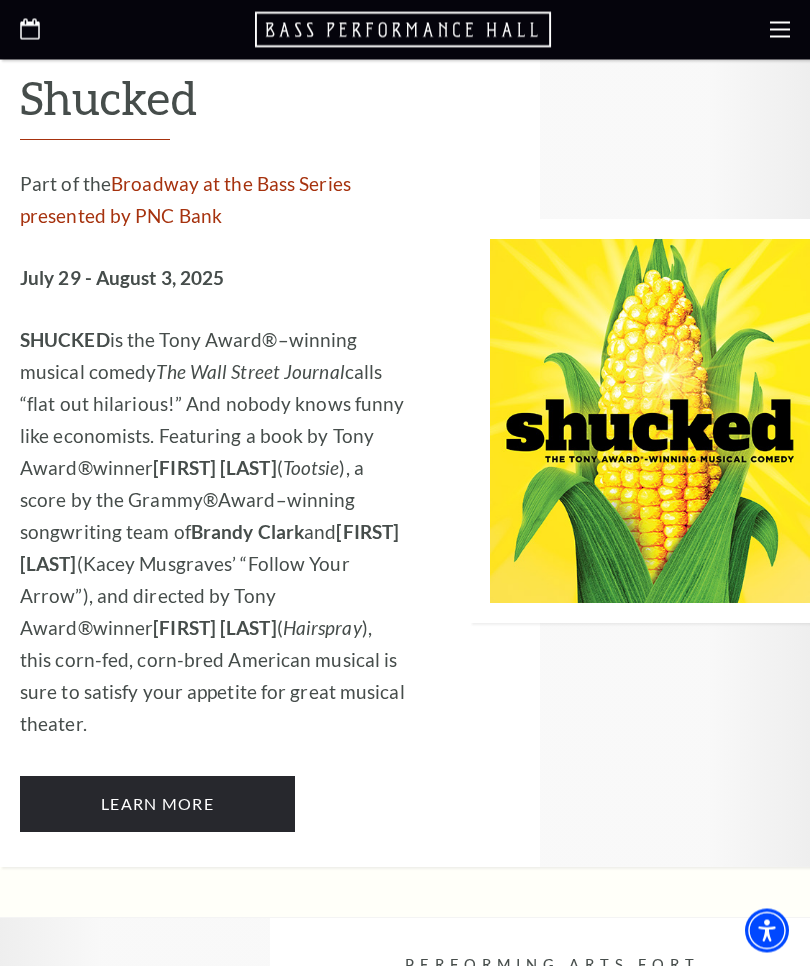 click on "Learn More" at bounding box center (157, 805) 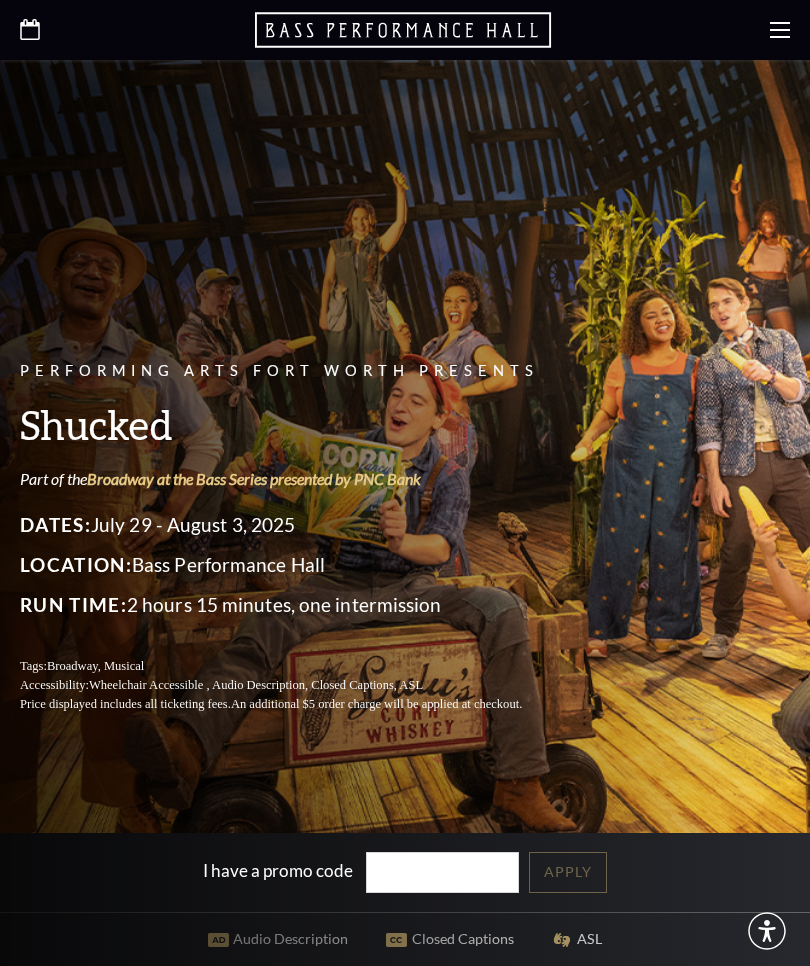 scroll, scrollTop: 0, scrollLeft: 0, axis: both 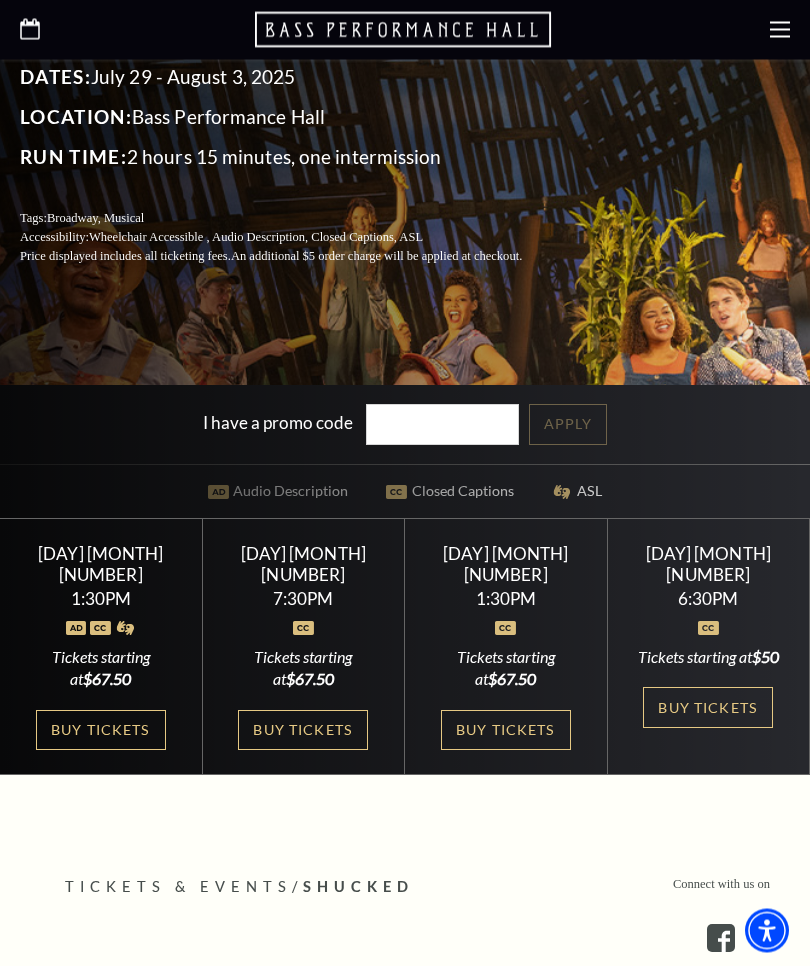 click at bounding box center (506, 618) 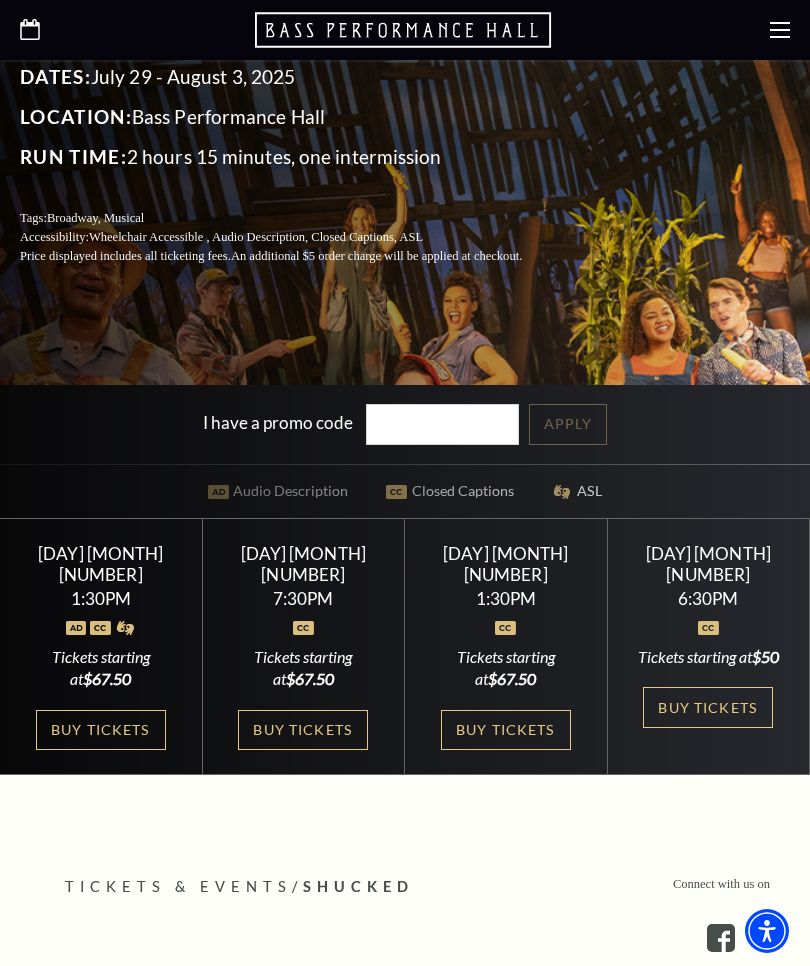 click on "Buy Tickets" at bounding box center (506, 730) 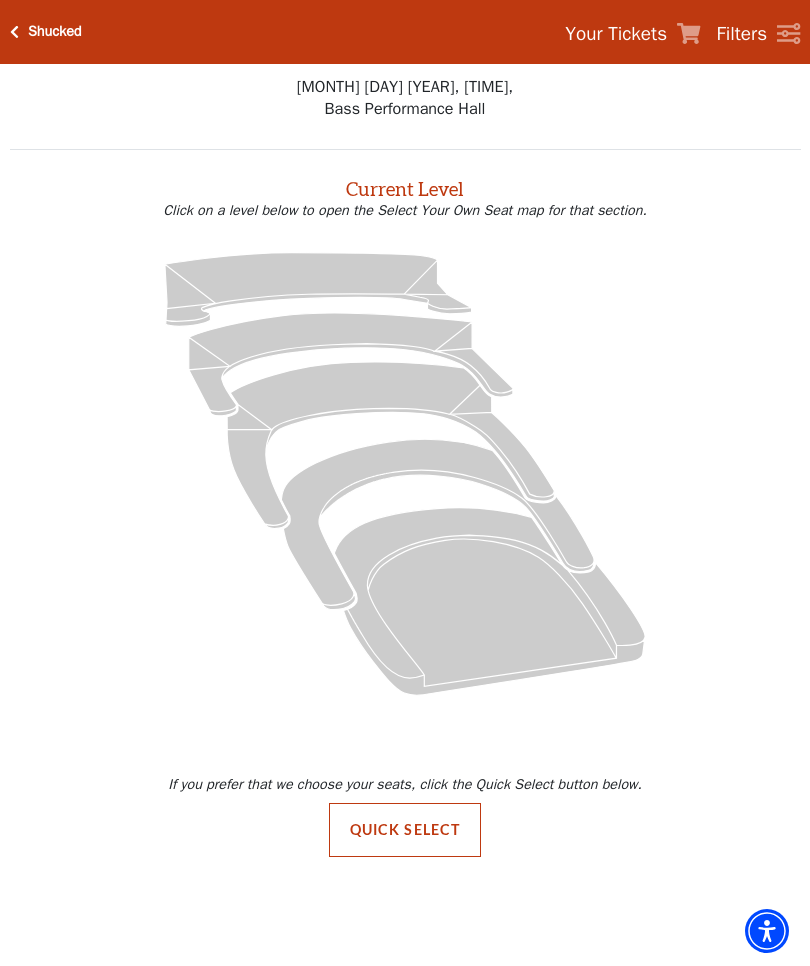 scroll, scrollTop: 0, scrollLeft: 0, axis: both 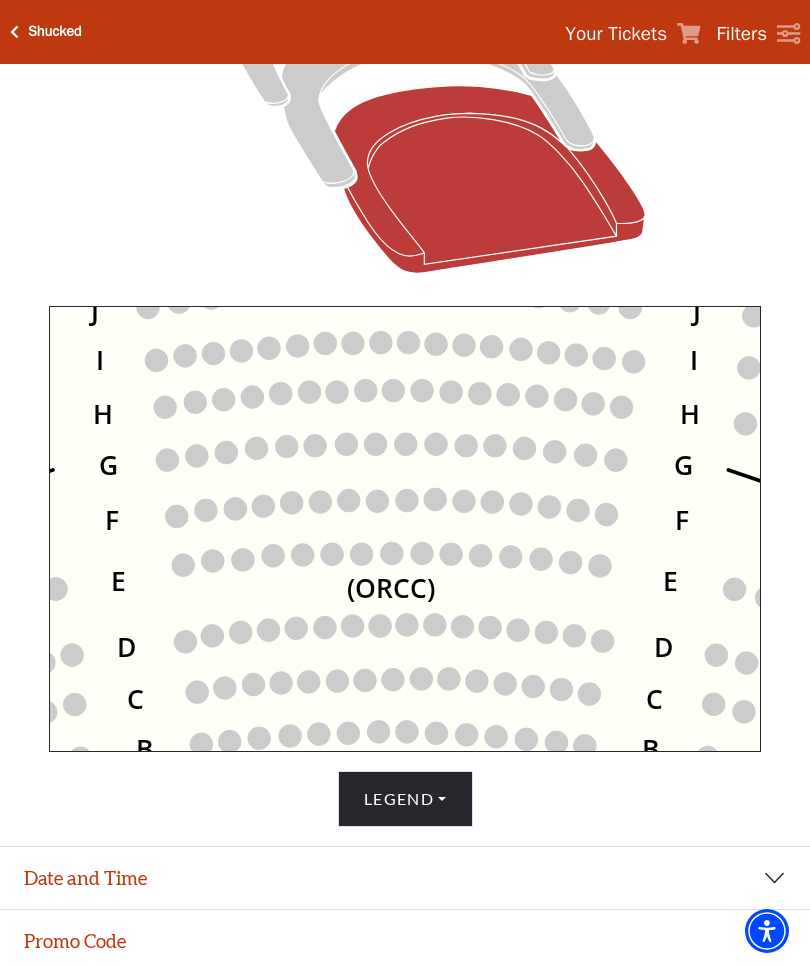 click on "Shucked" at bounding box center [55, 31] 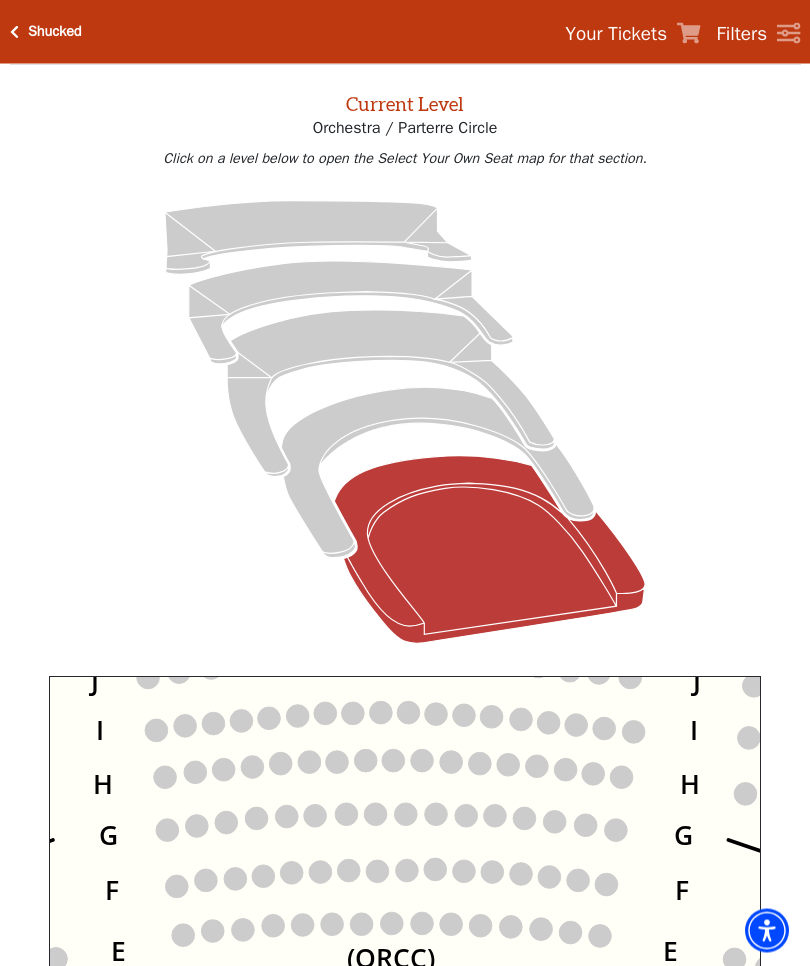 scroll, scrollTop: 65, scrollLeft: 0, axis: vertical 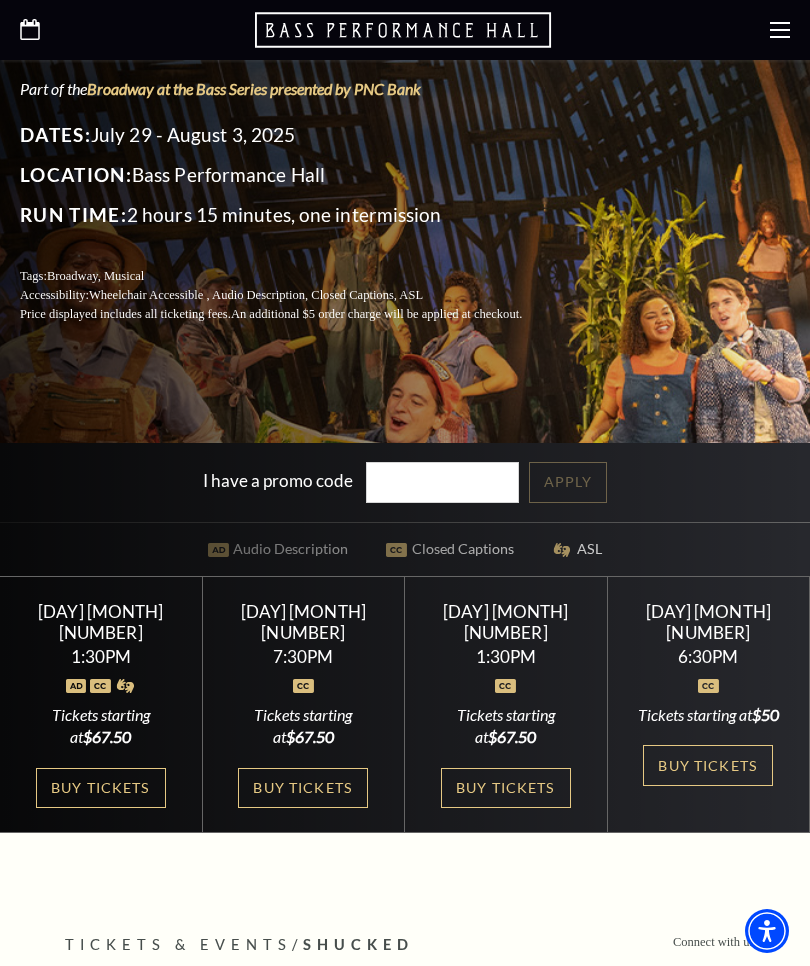 click on "I have a promo code     Apply" at bounding box center (405, 482) 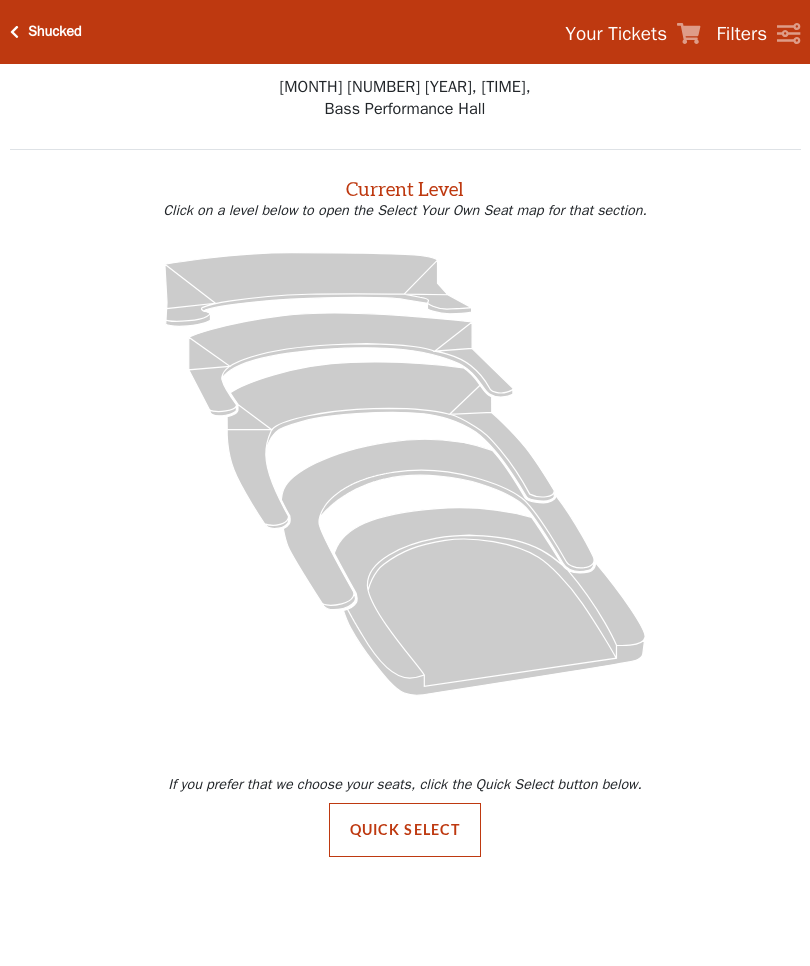 scroll, scrollTop: 0, scrollLeft: 0, axis: both 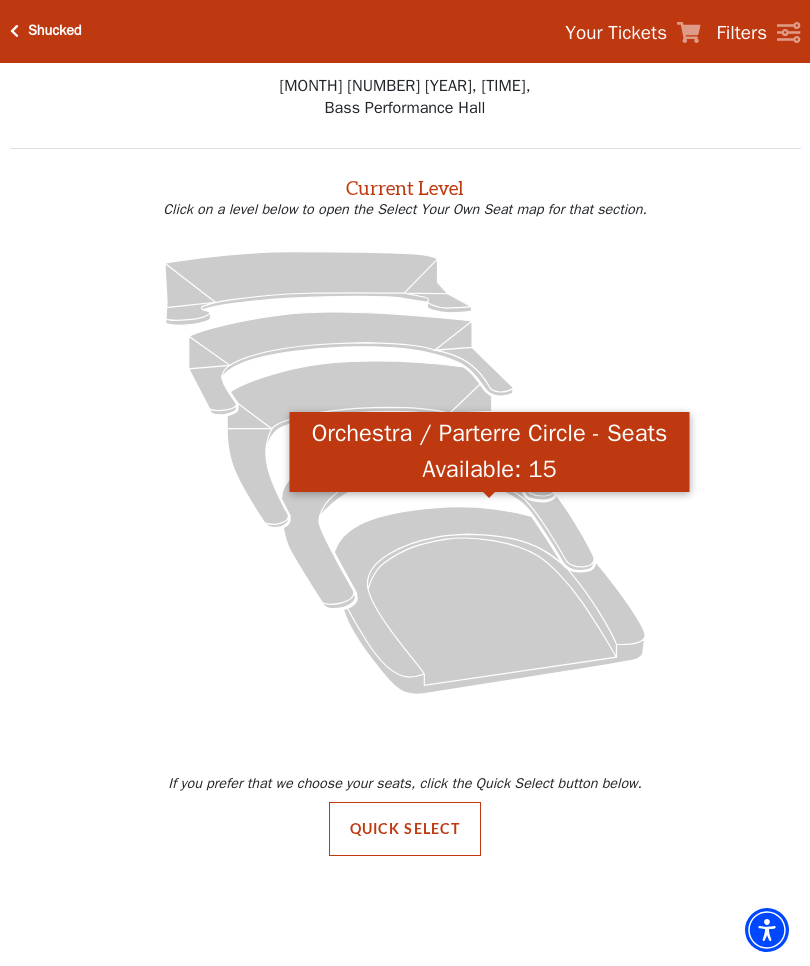 click 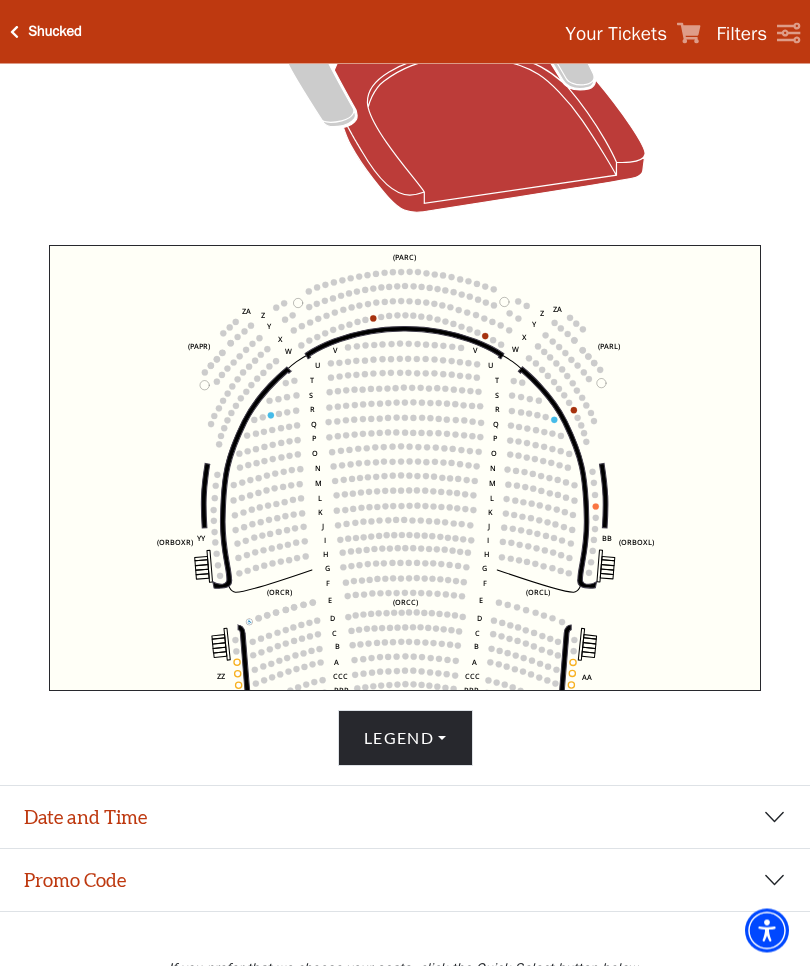 scroll, scrollTop: 516, scrollLeft: 0, axis: vertical 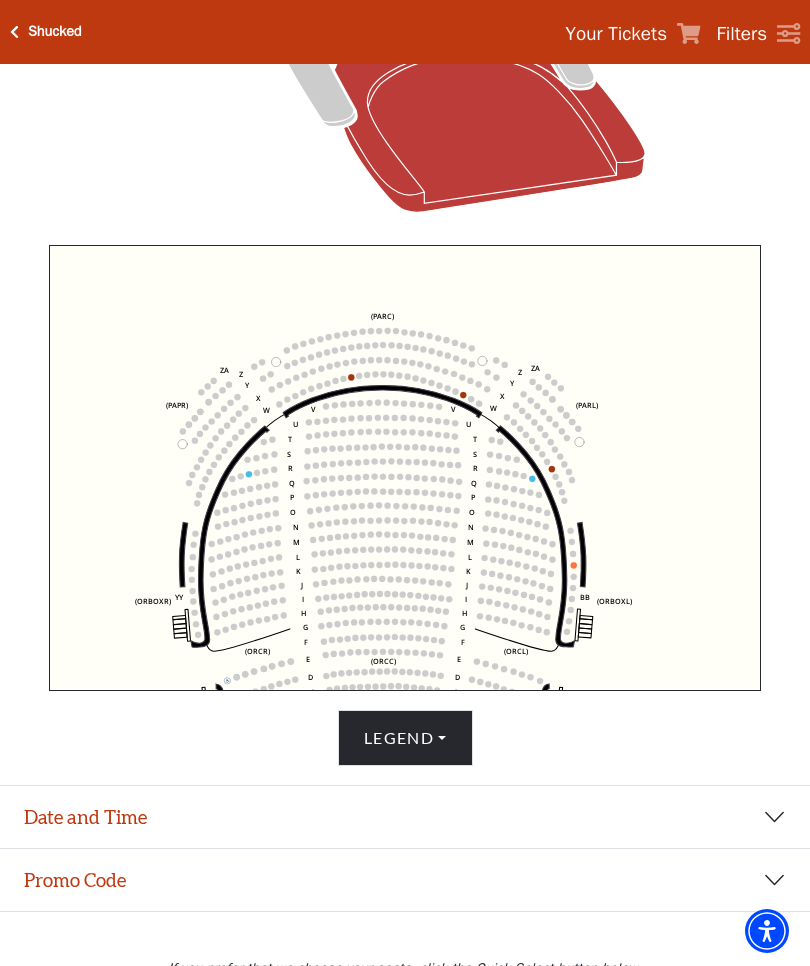 click on "Shucked" at bounding box center (55, 31) 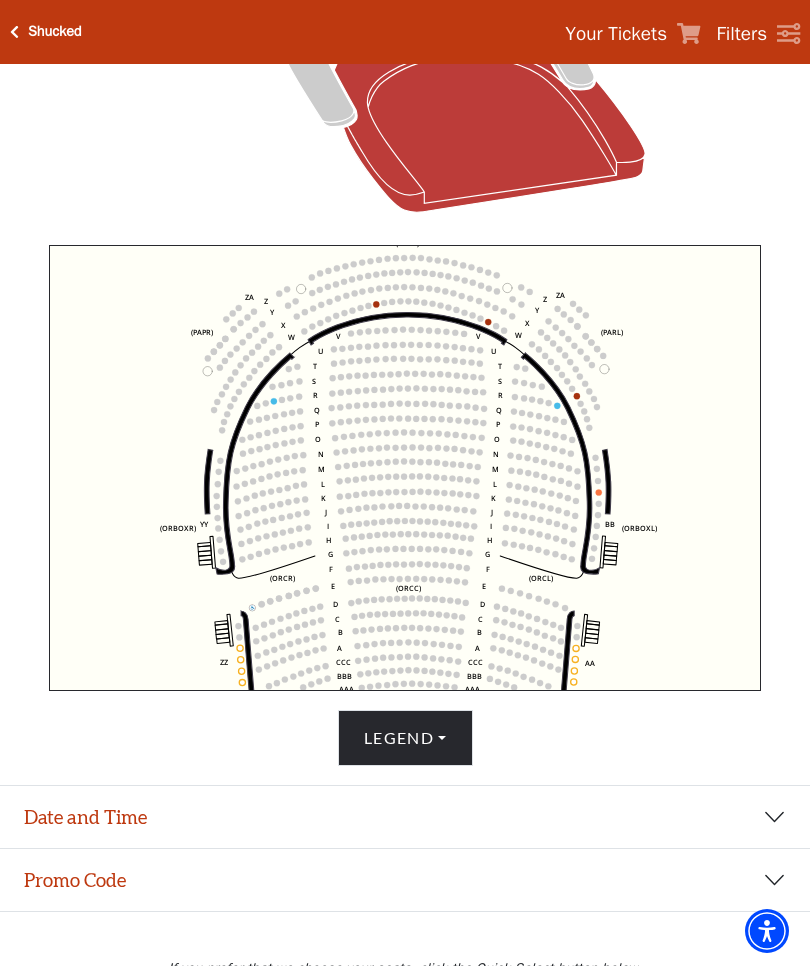 click on "Shucked" at bounding box center (55, 31) 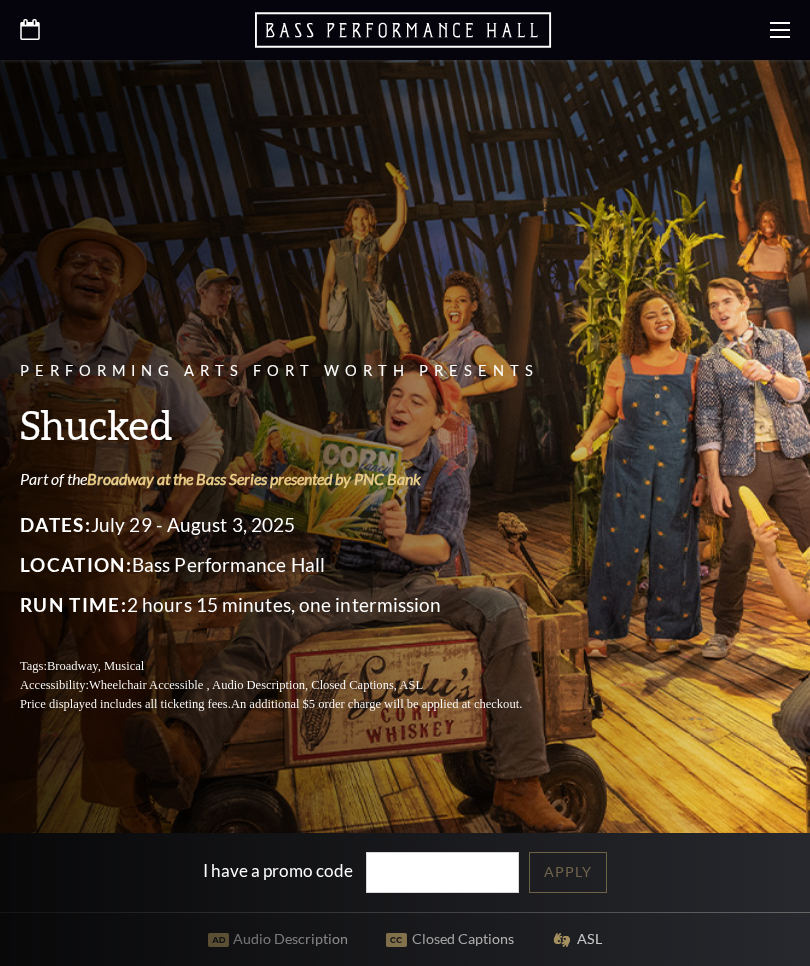 scroll, scrollTop: 0, scrollLeft: 0, axis: both 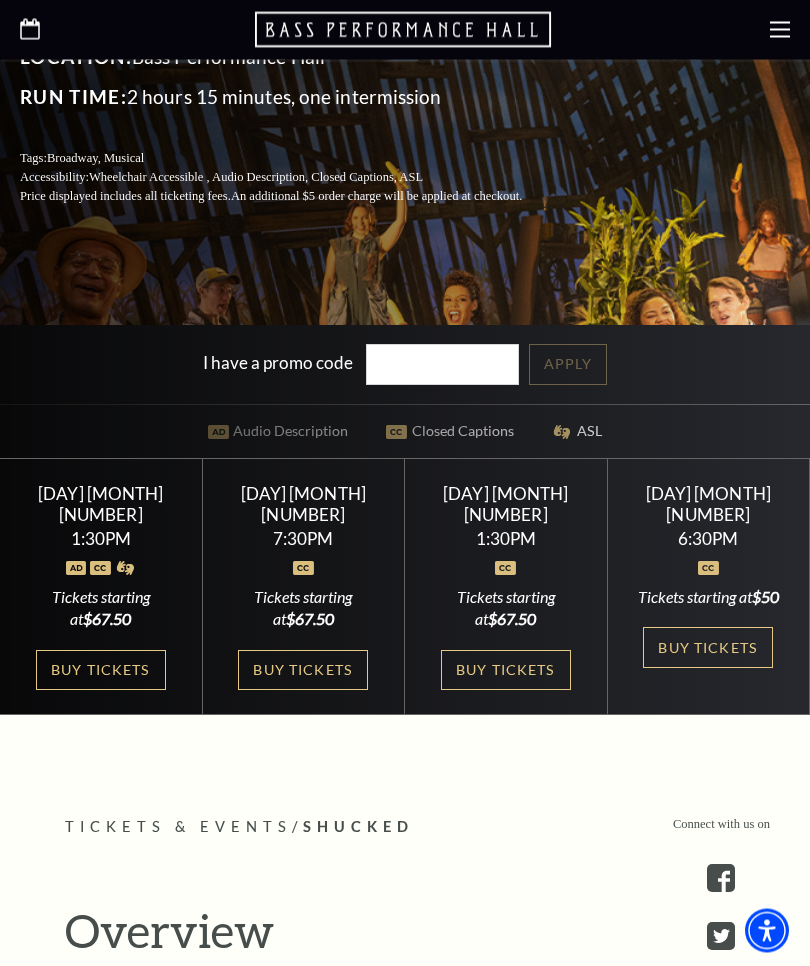 click on "Buy Tickets" at bounding box center (101, 671) 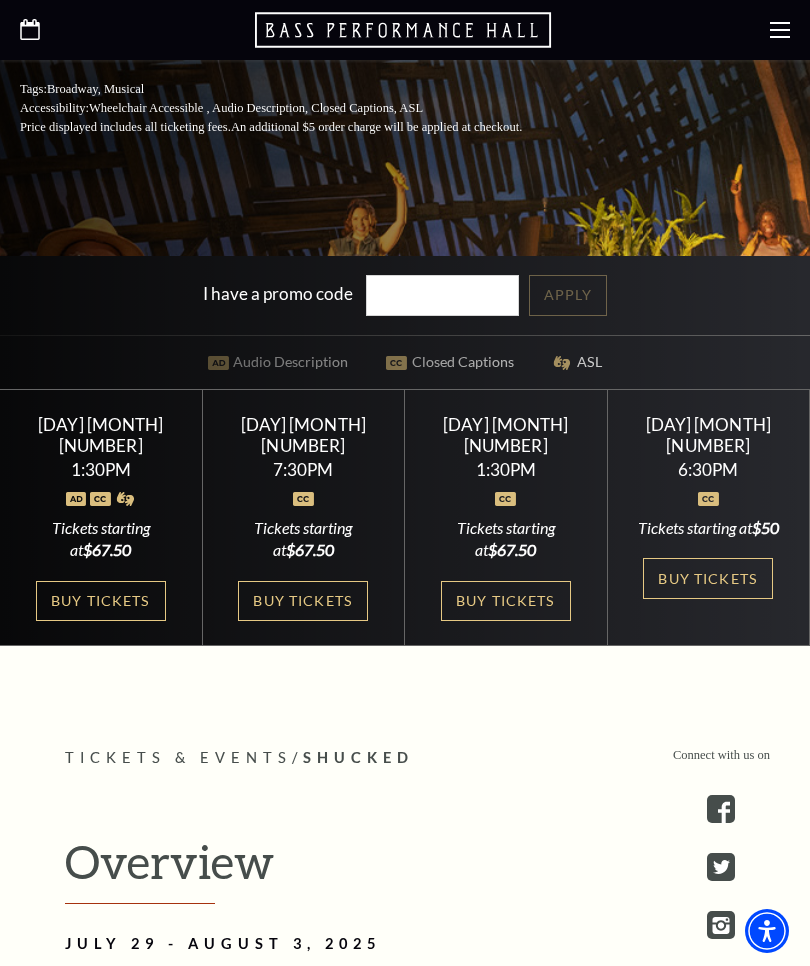 click on "Buy Tickets" at bounding box center [303, 601] 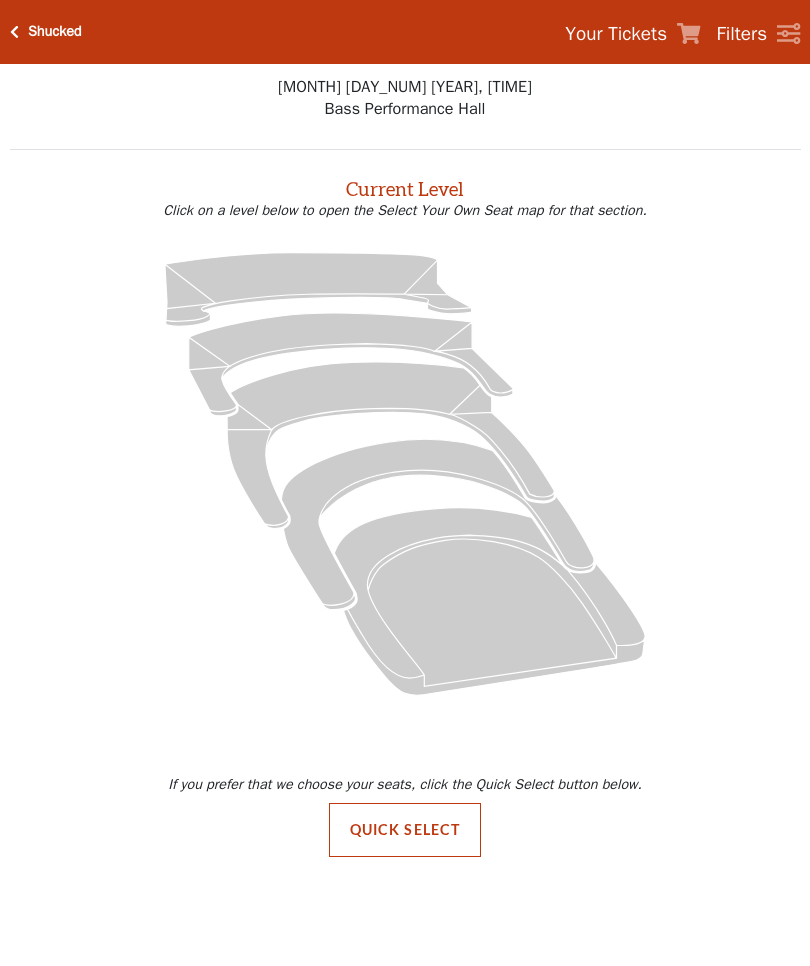 scroll, scrollTop: 0, scrollLeft: 0, axis: both 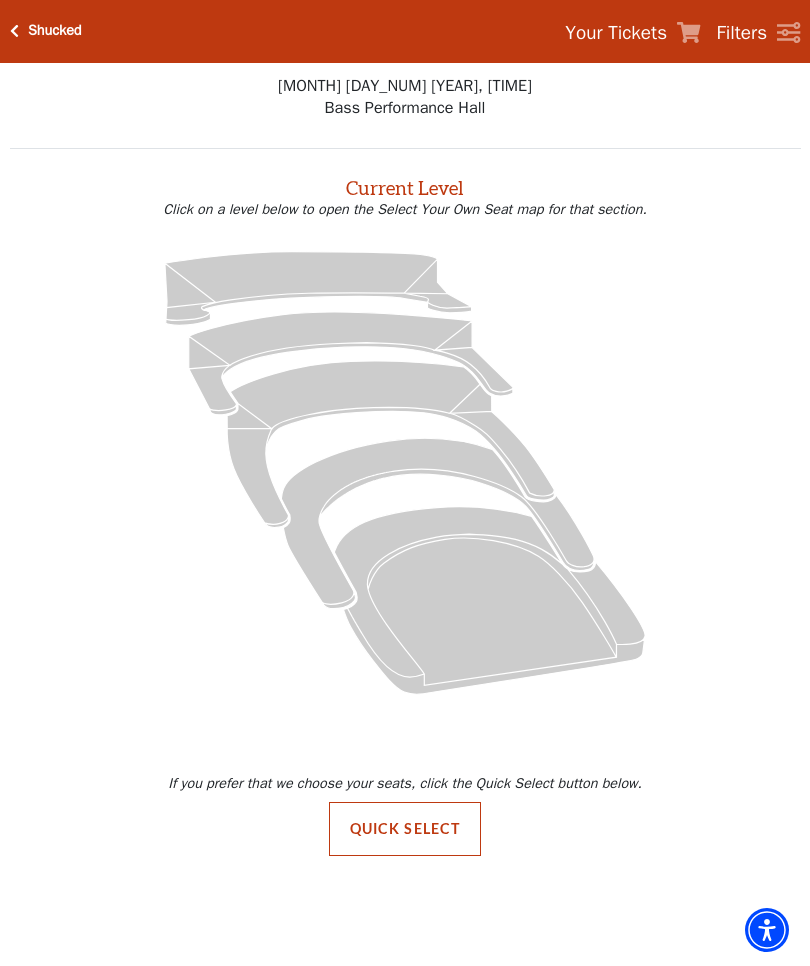 click 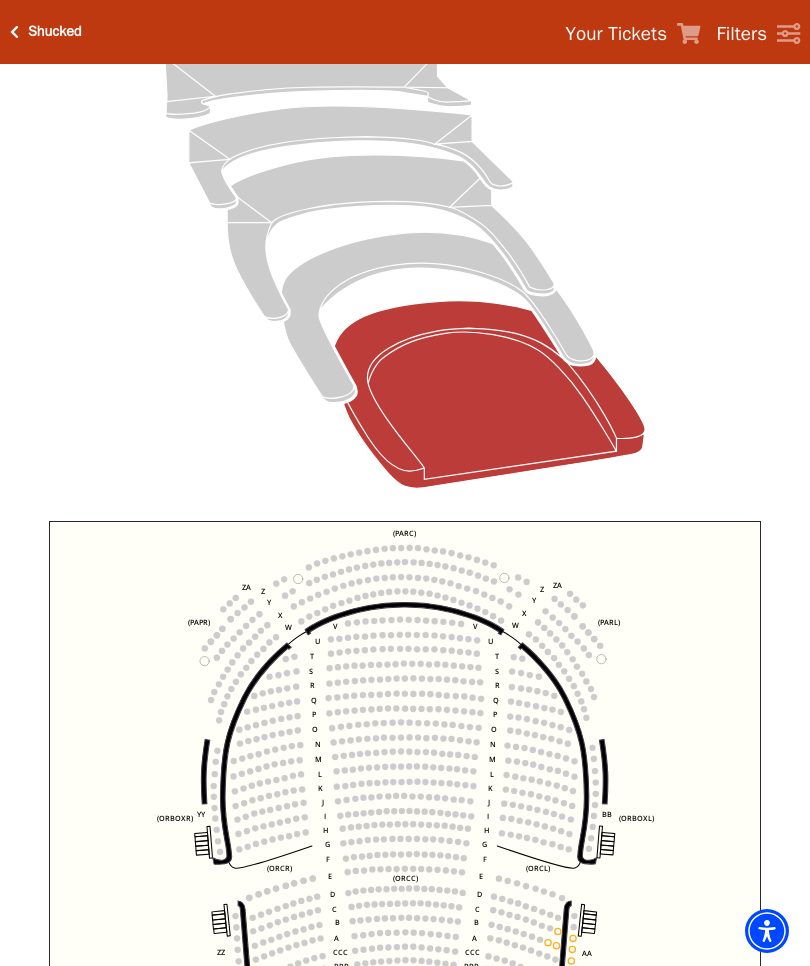 scroll, scrollTop: 544, scrollLeft: 0, axis: vertical 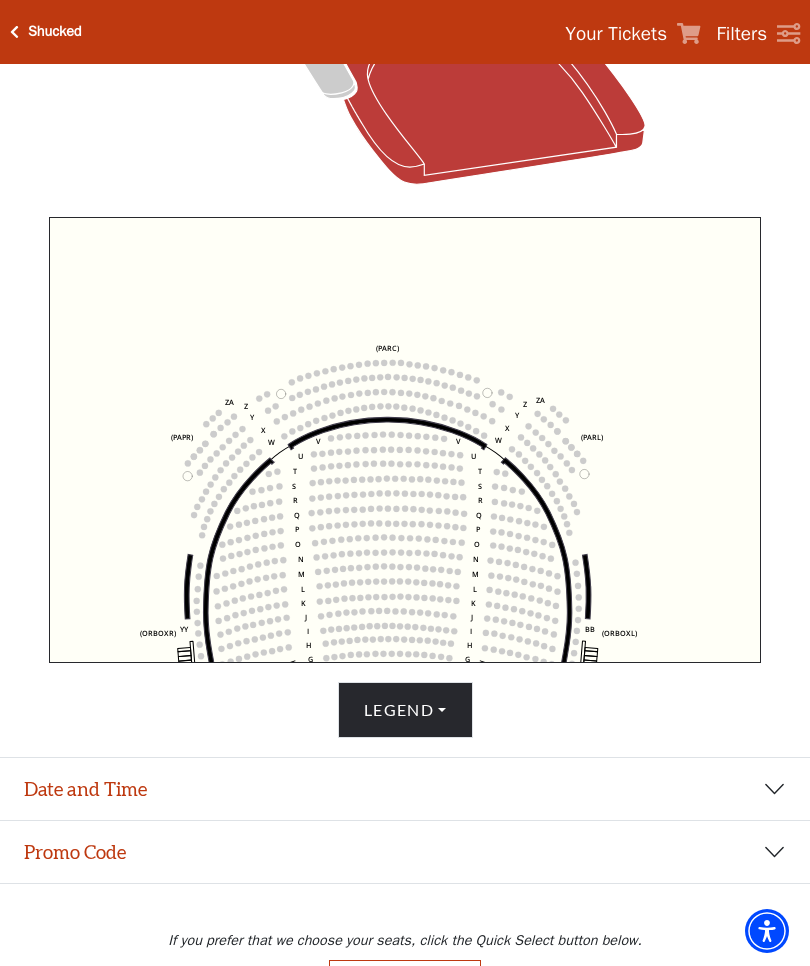 click on "Left   (ORPITL)   Right   (ORPITR)   Center   (ORPITC)   ZZ   AA   YY   BB   ZA   ZA   (ORCL)   (ORCR)   (ORCC)   (ORBOXL)   (ORBOXR)   (PARL)   (PAPR)   (PARC)   Z   Y   X   W   Z   Y   X   W   V   U   T   S   R   Q   P   O   N   M   L   K   J   I   H   G   F   E   D   C   B   A   CCC   BBB   AAA   V   U   T   S   R   Q   P   O   N   M   L   K   J   I   H   G   F   E   D   C   B   A   CCC   BBB   AAA" 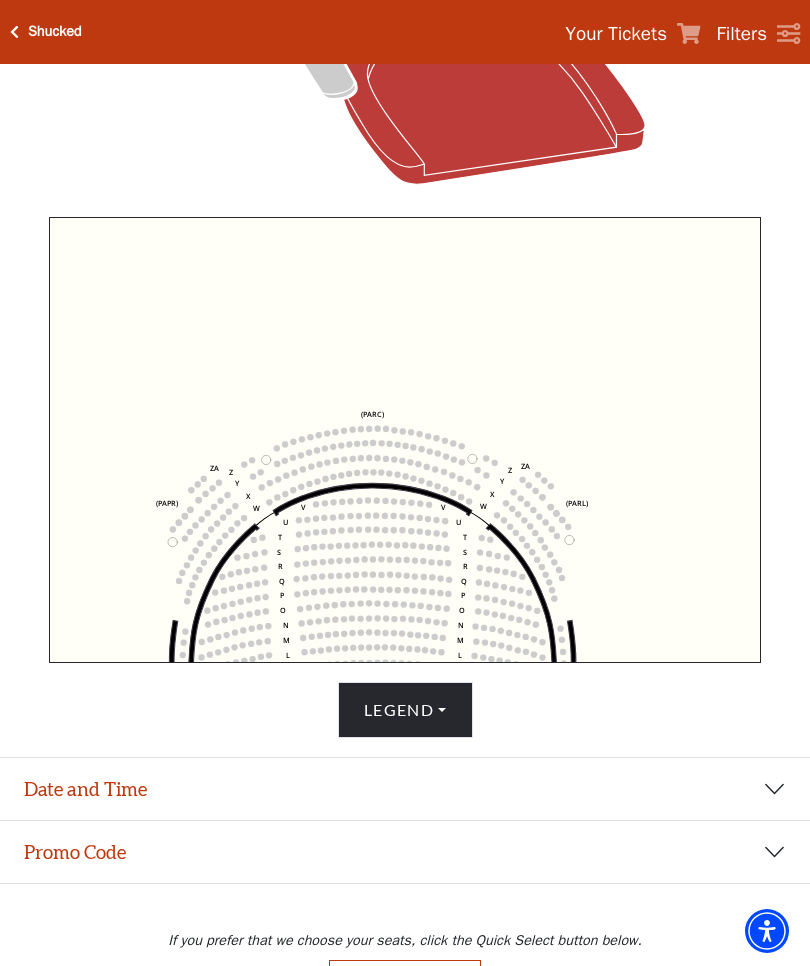click on "Shucked" at bounding box center [55, 31] 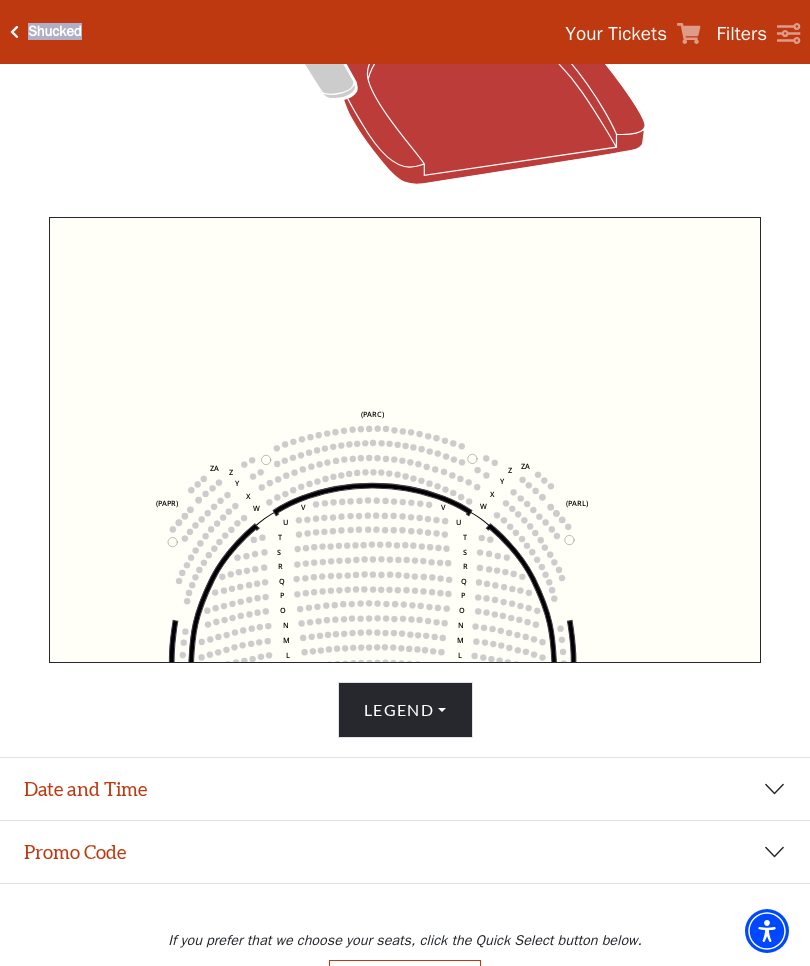 click on "Left   (ORPITL)   Right   (ORPITR)   Center   (ORPITC)   ZZ   AA   YY   BB   ZA   ZA   (ORCL)   (ORCR)   (ORCC)   (ORBOXL)   (ORBOXR)   (PARL)   (PAPR)   (PARC)   Z   Y   X   W   Z   Y   X   W   V   U   T   S   R   Q   P   O   N   M   L   K   J   I   H   G   F   E   D   C   B   A   CCC   BBB   AAA   V   U   T   S   R   Q   P   O   N   M   L   K   J   I   H   G   F   E   D   C   B   A   CCC   BBB   AAA" 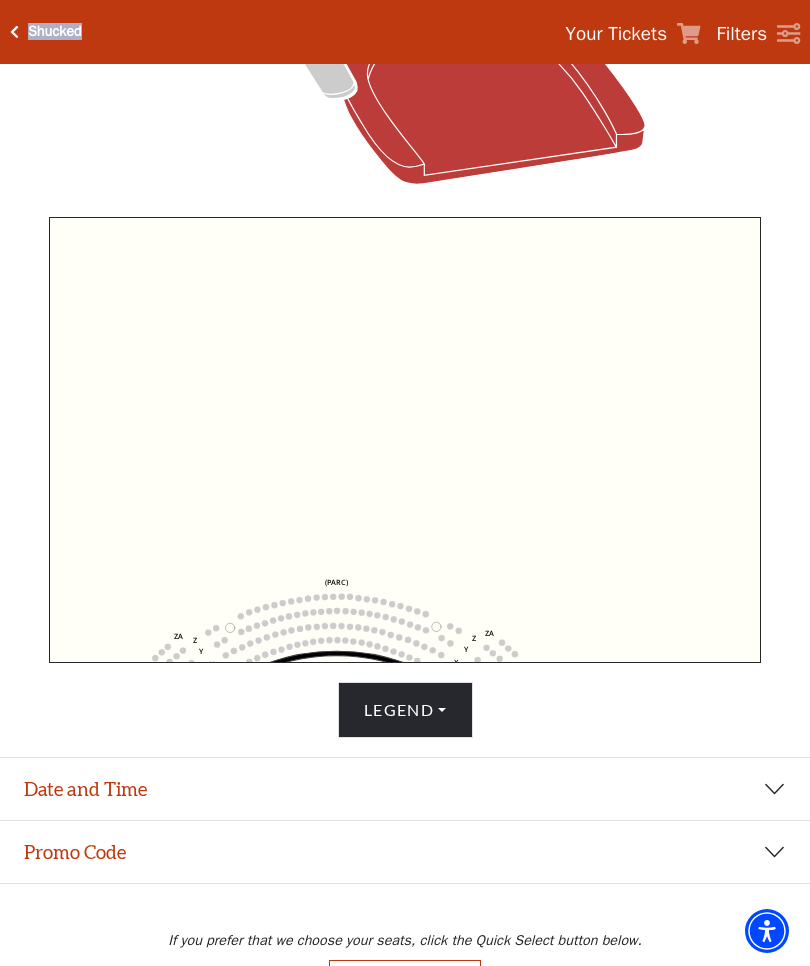 click on "Left   (ORPITL)   Right   (ORPITR)   Center   (ORPITC)   ZZ   AA   YY   BB   ZA   ZA   (ORCL)   (ORCR)   (ORCC)   (ORBOXL)   (ORBOXR)   (PARL)   (PAPR)   (PARC)   Z   Y   X   W   Z   Y   X   W   V   U   T   S   R   Q   P   O   N   M   L   K   J   I   H   G   F   E   D   C   B   A   CCC   BBB   AAA   V   U   T   S   R   Q   P   O   N   M   L   K   J   I   H   G   F   E   D   C   B   A   CCC   BBB   AAA" 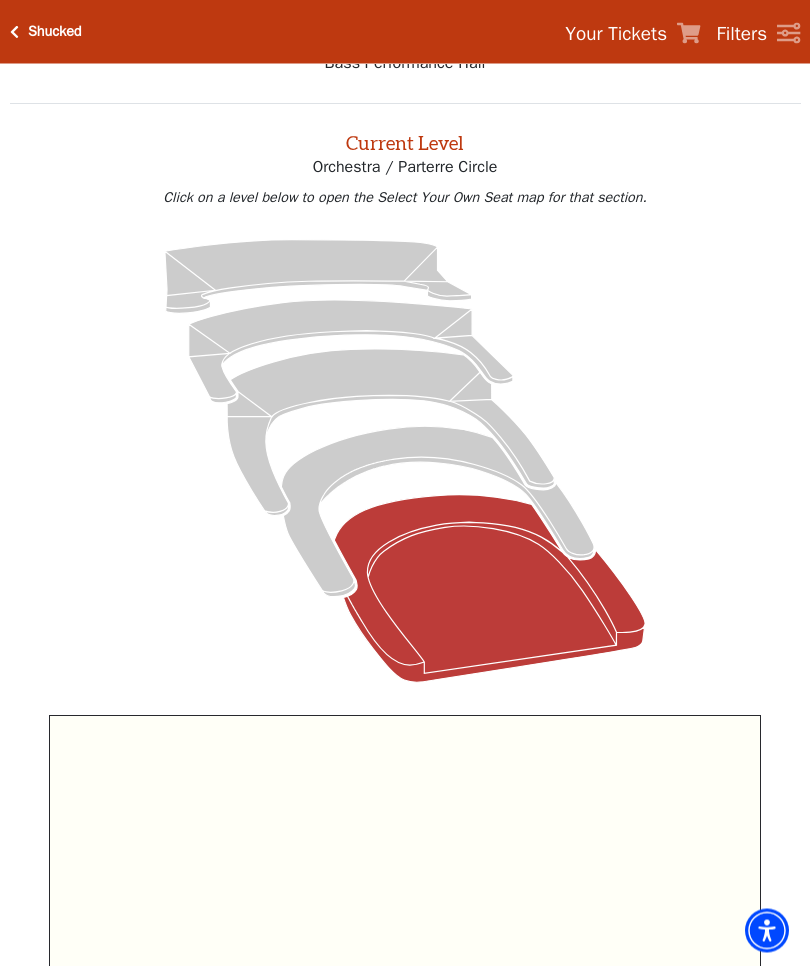 scroll, scrollTop: 0, scrollLeft: 0, axis: both 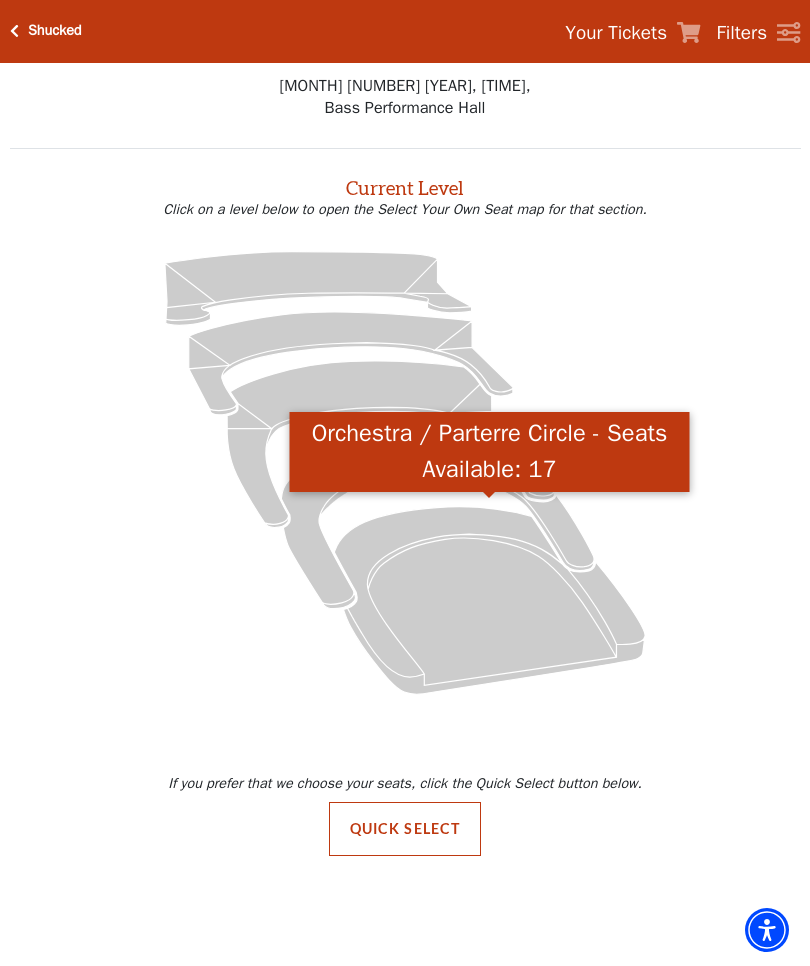 click 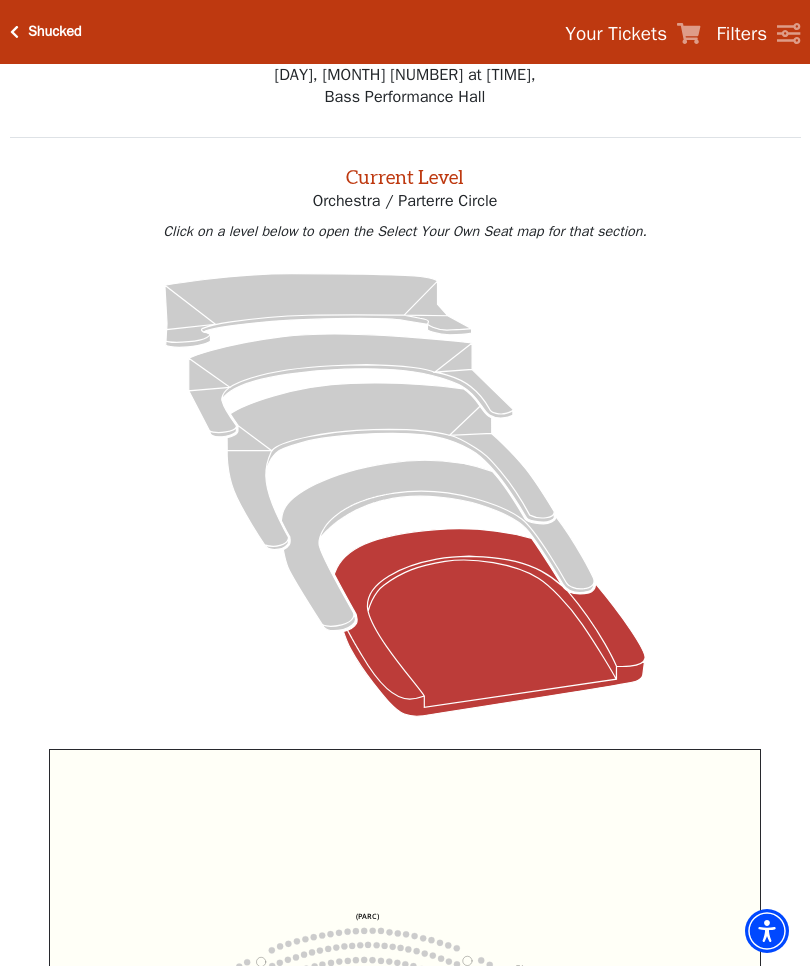 scroll, scrollTop: 0, scrollLeft: 0, axis: both 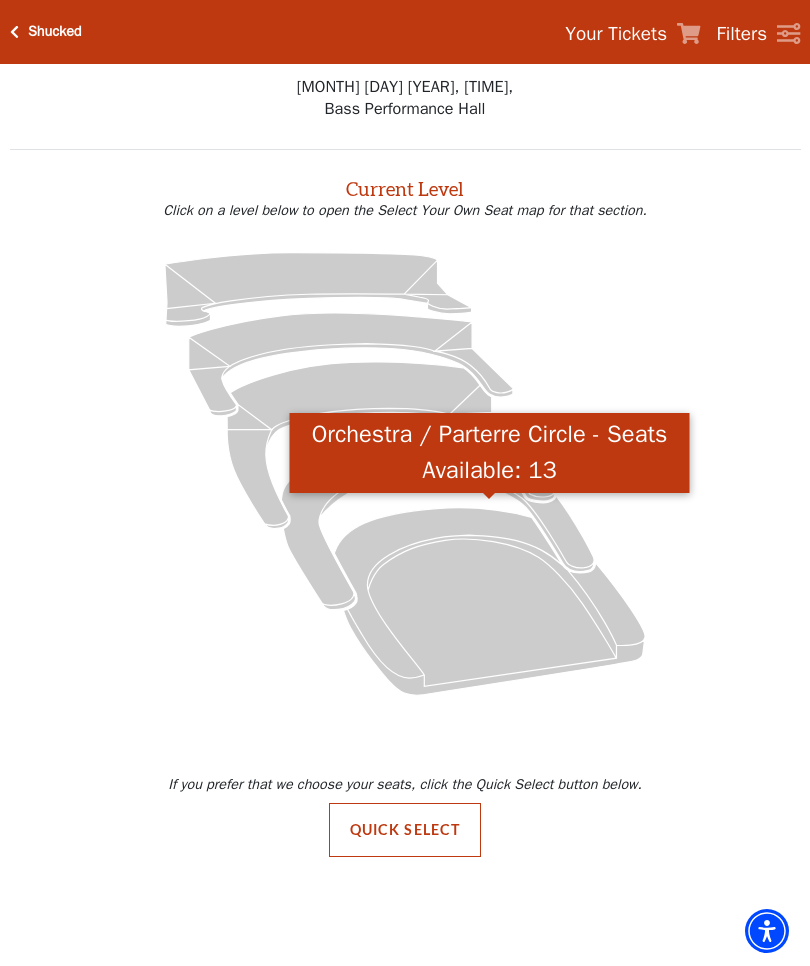 click 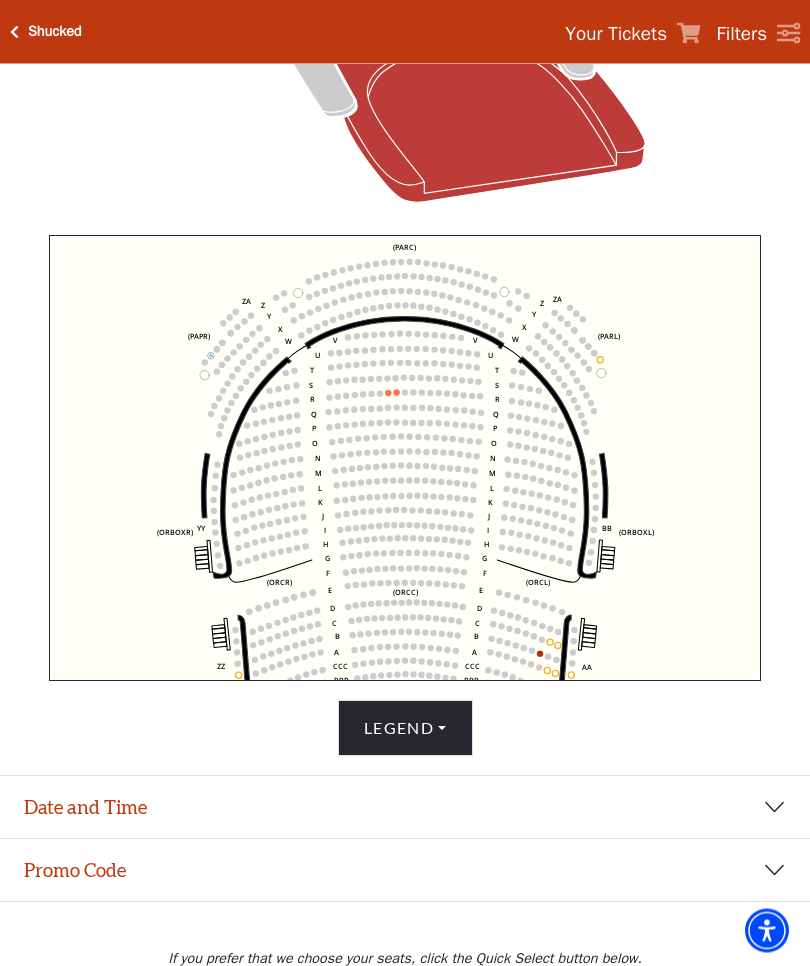 scroll, scrollTop: 526, scrollLeft: 0, axis: vertical 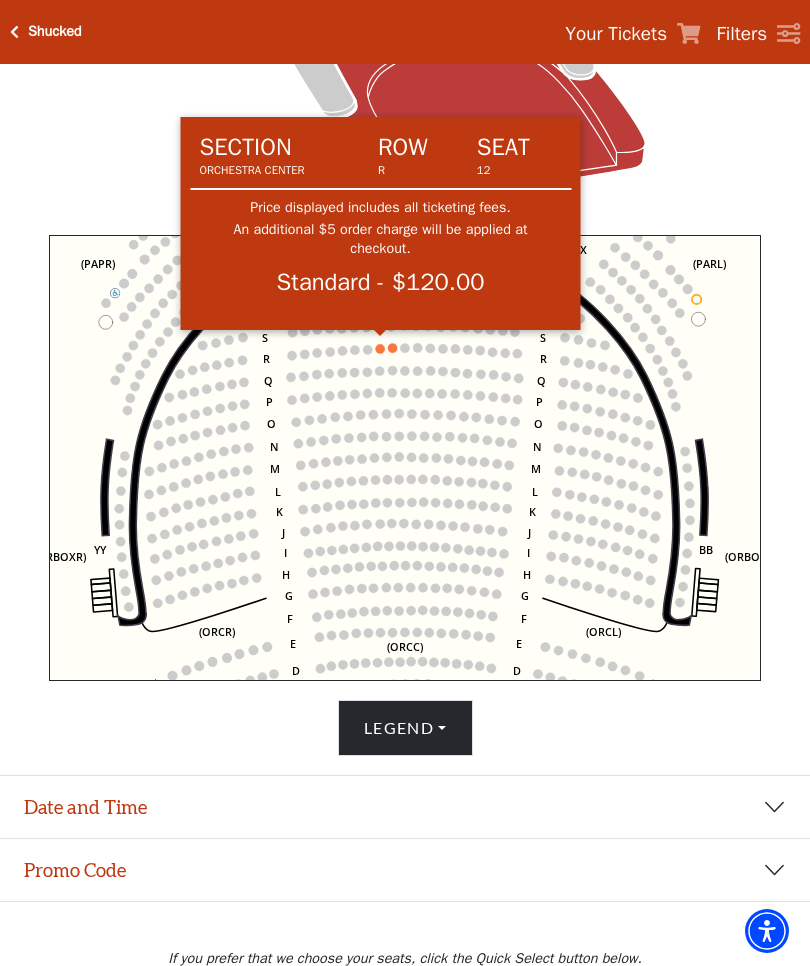 click 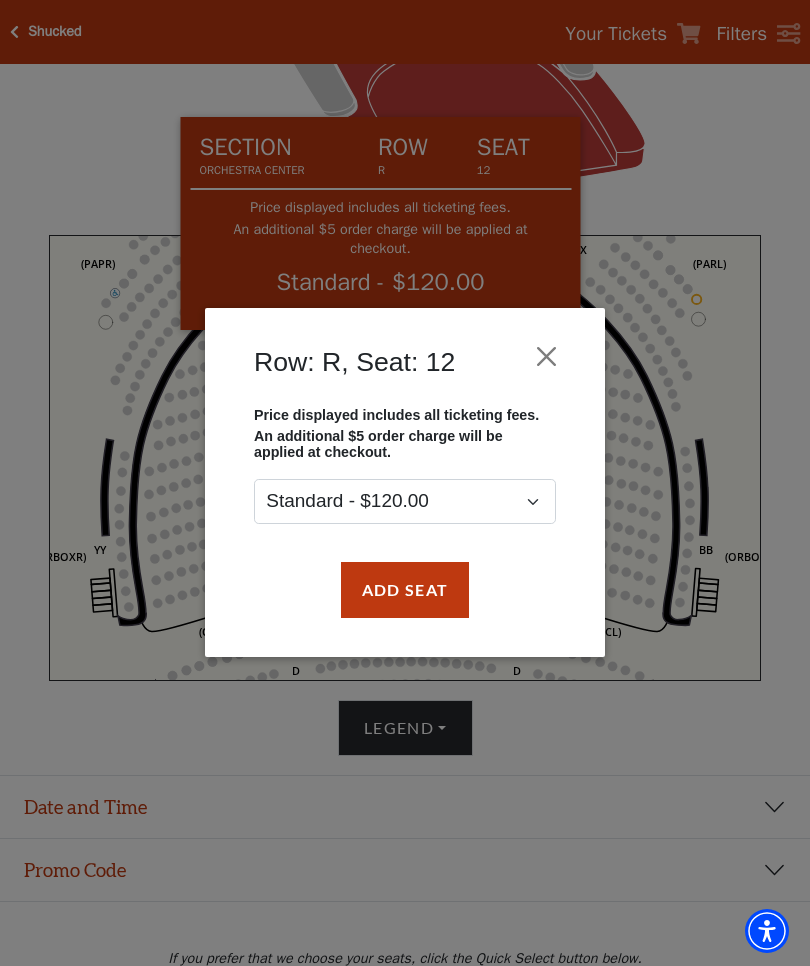 click on "Add Seat" at bounding box center (405, 590) 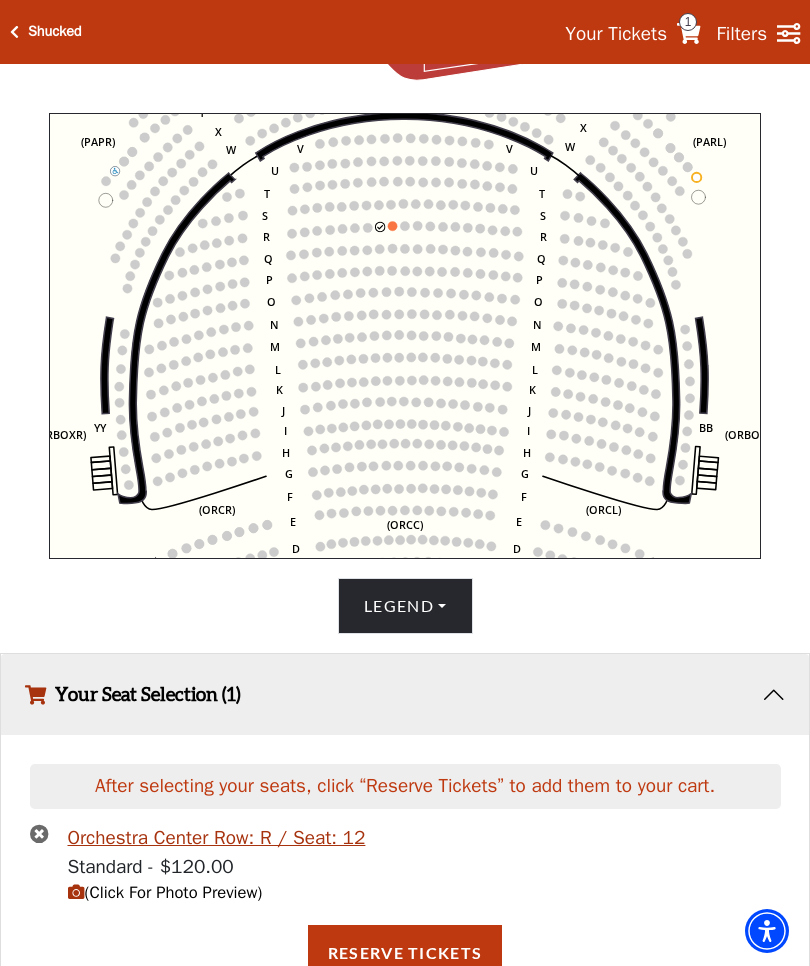 scroll, scrollTop: 682, scrollLeft: 0, axis: vertical 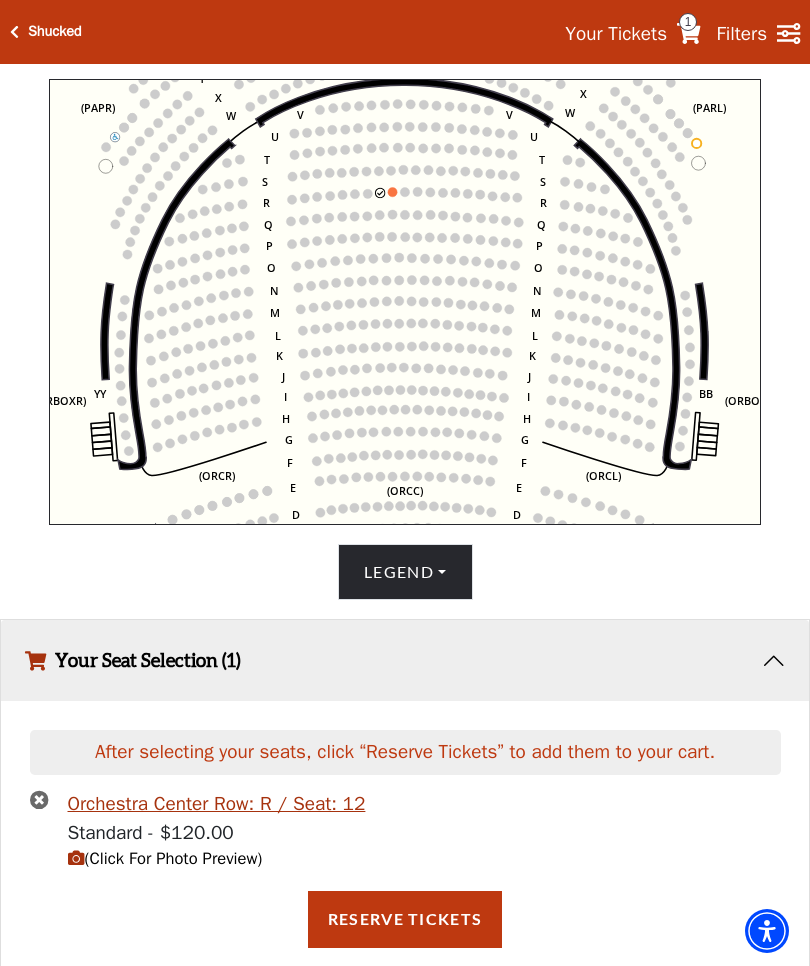 click on "Reserve Tickets" at bounding box center [405, 919] 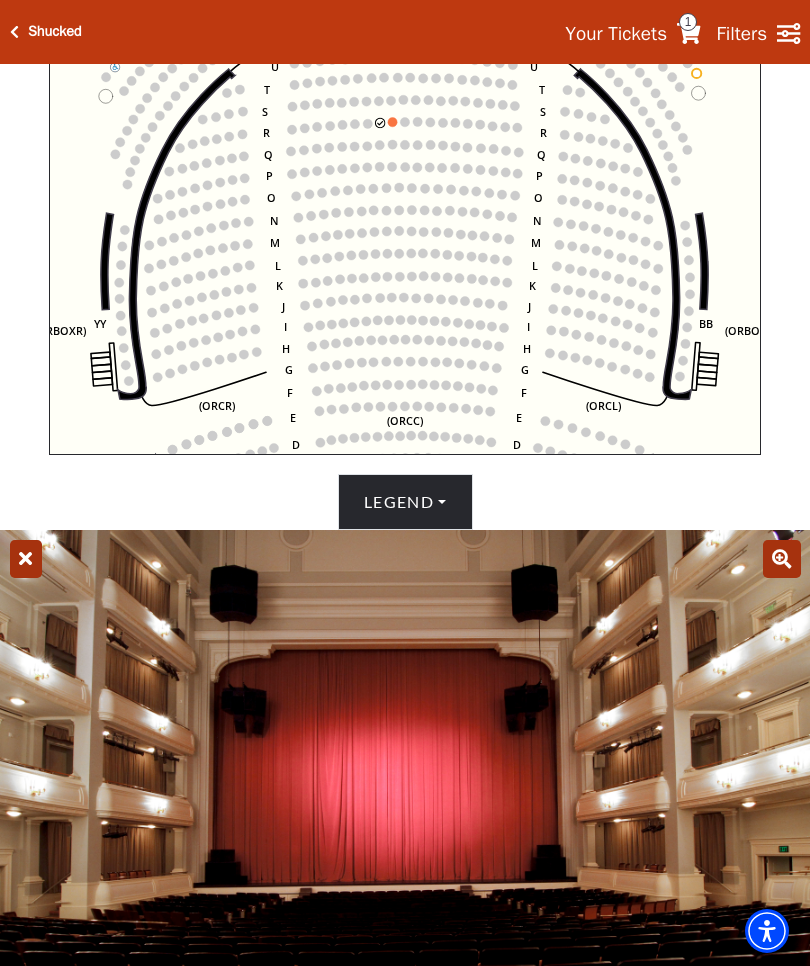 scroll, scrollTop: 750, scrollLeft: 0, axis: vertical 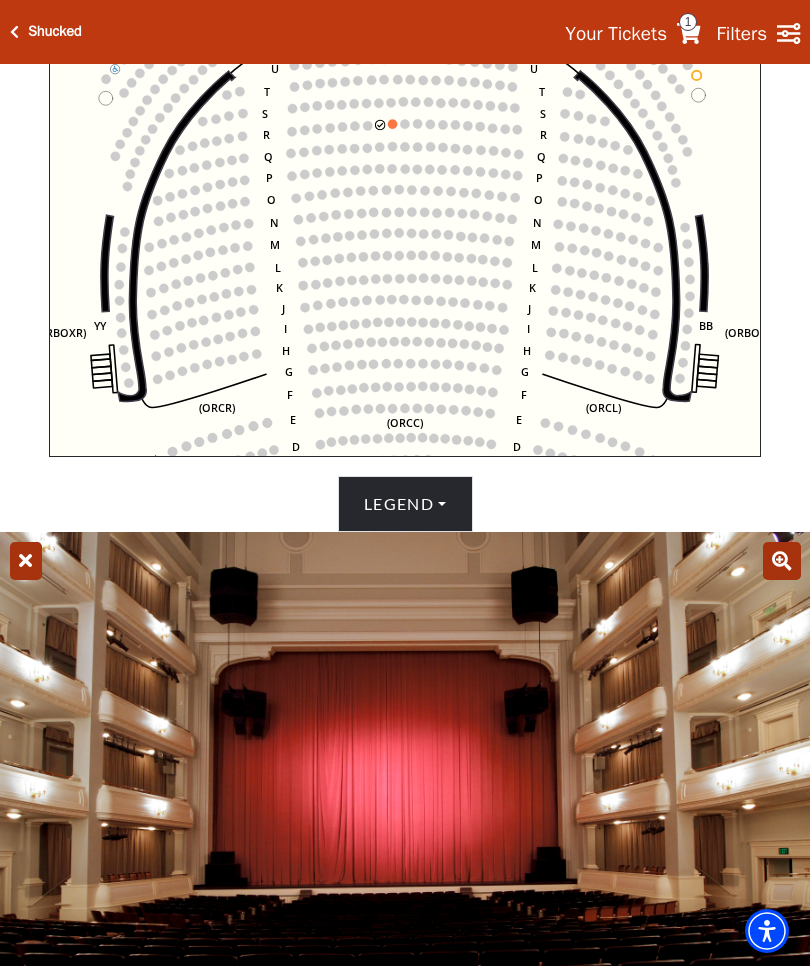 click 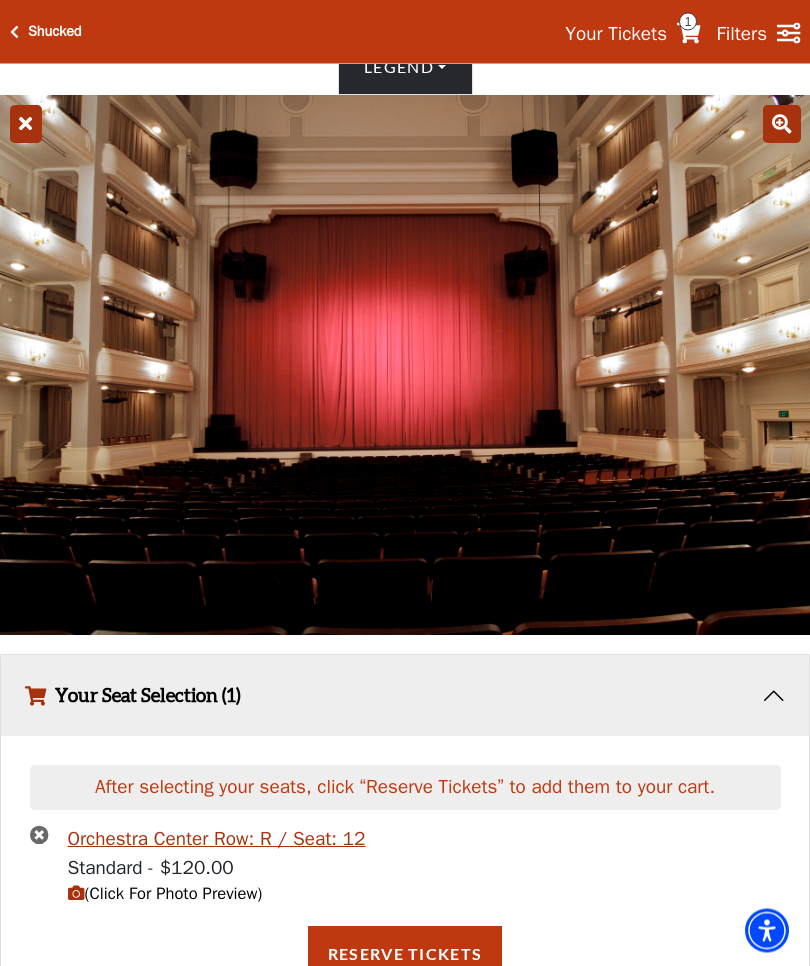 scroll, scrollTop: 1222, scrollLeft: 0, axis: vertical 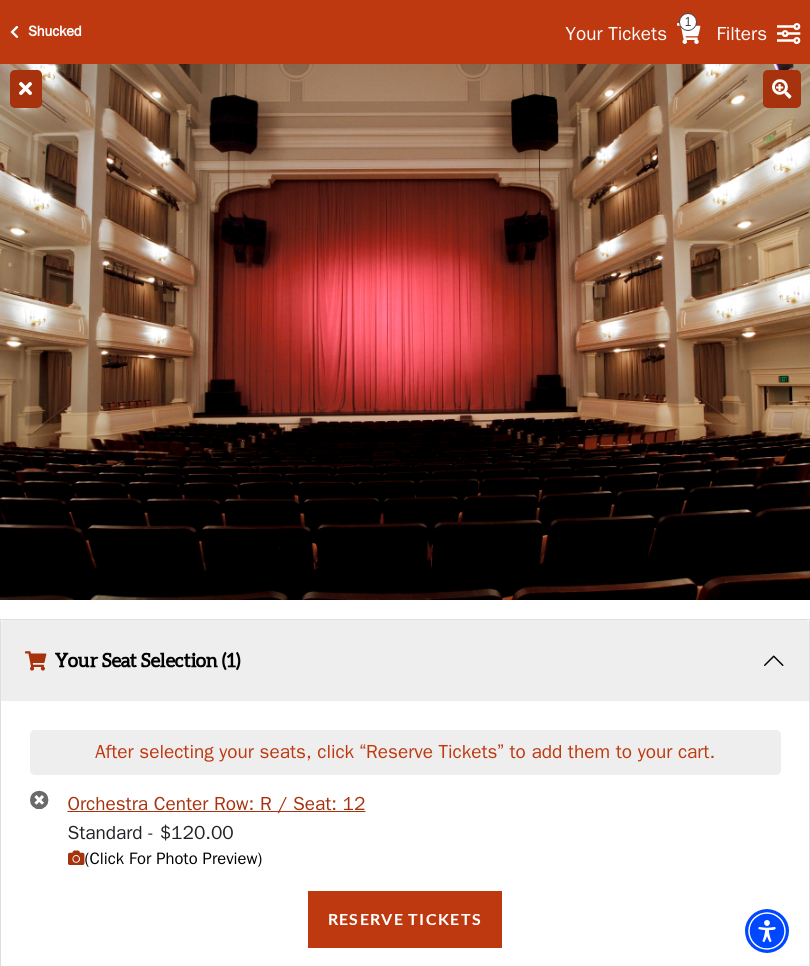 click on "Reserve Tickets" at bounding box center [405, 919] 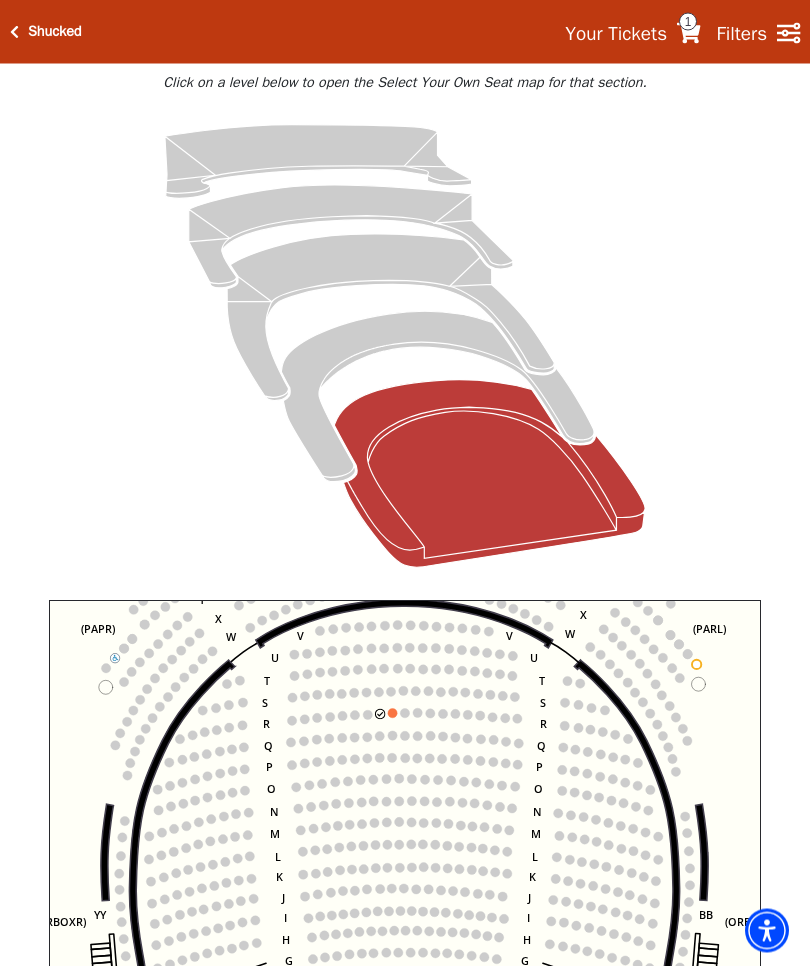 scroll, scrollTop: 161, scrollLeft: 0, axis: vertical 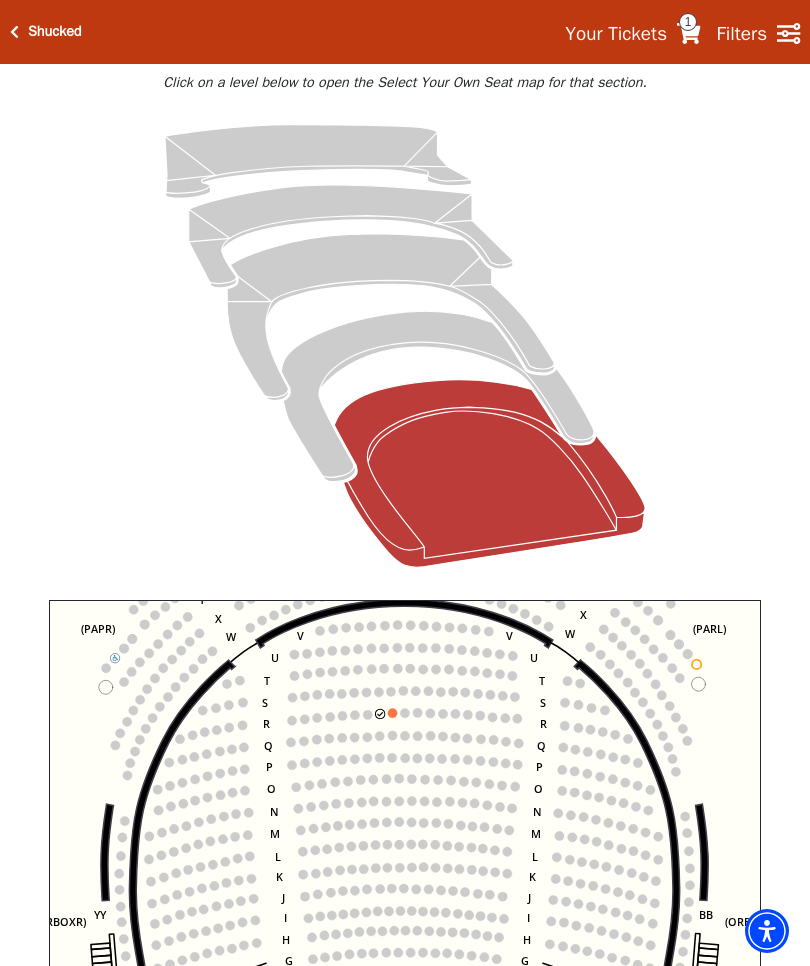 click 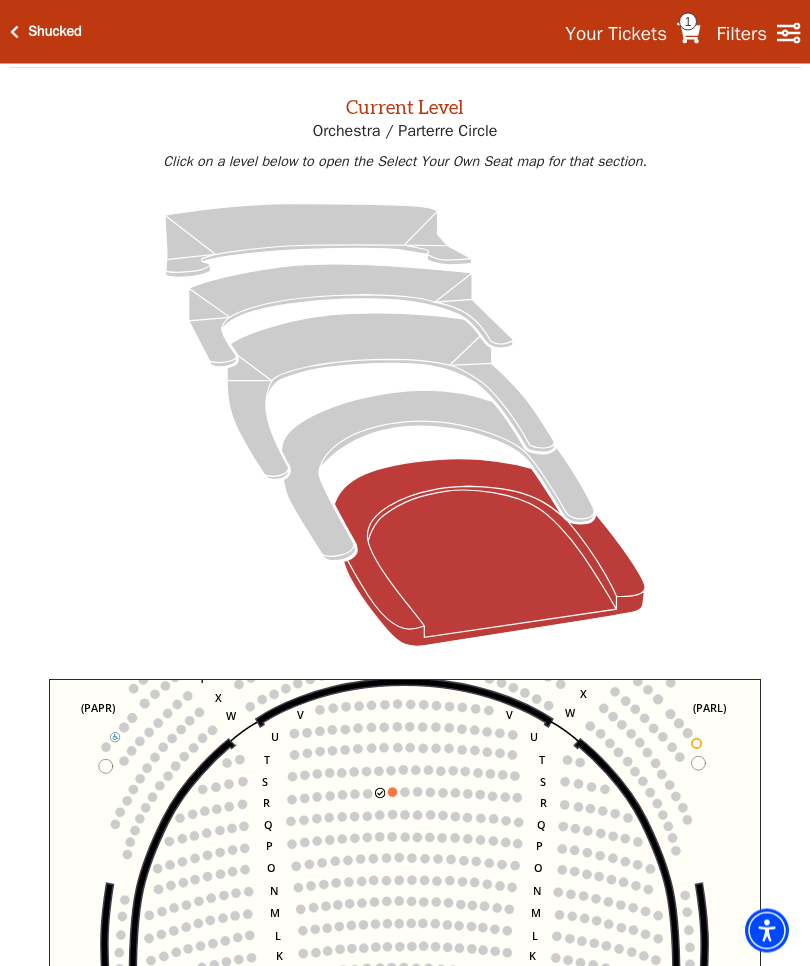 scroll, scrollTop: 0, scrollLeft: 0, axis: both 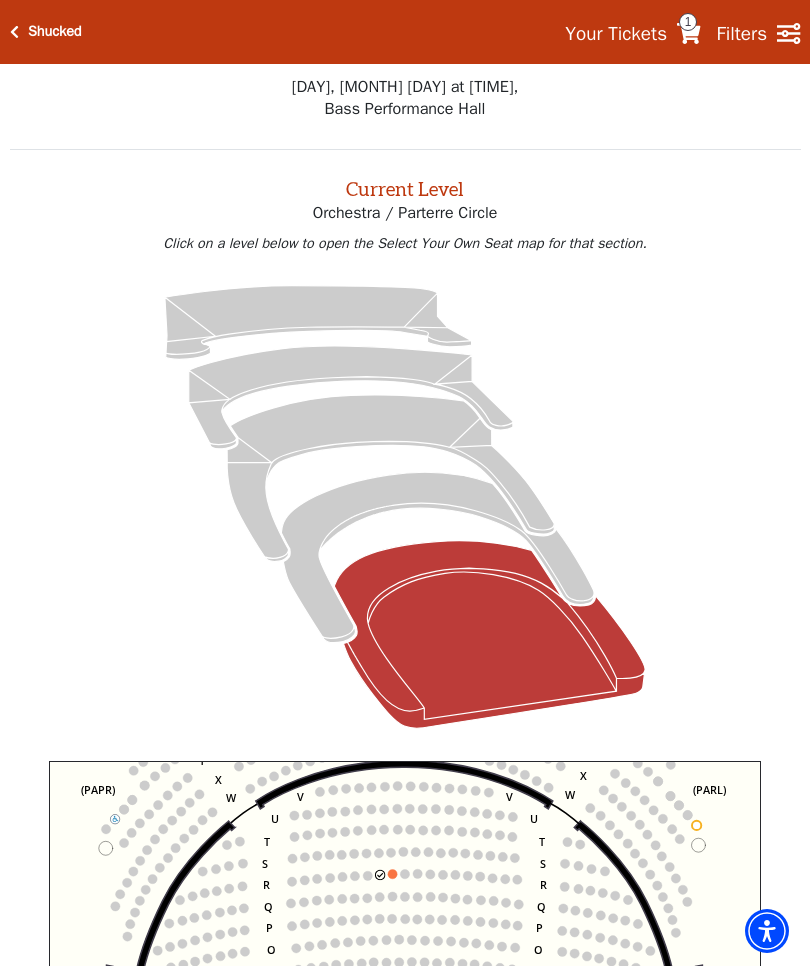 click 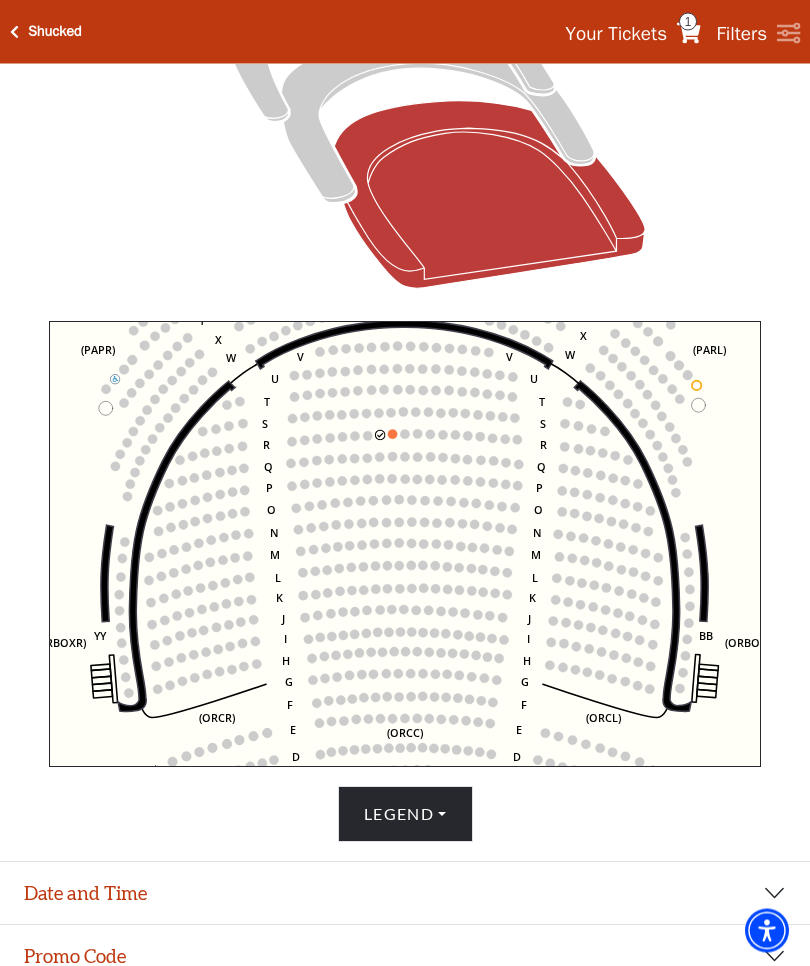 scroll, scrollTop: 651, scrollLeft: 0, axis: vertical 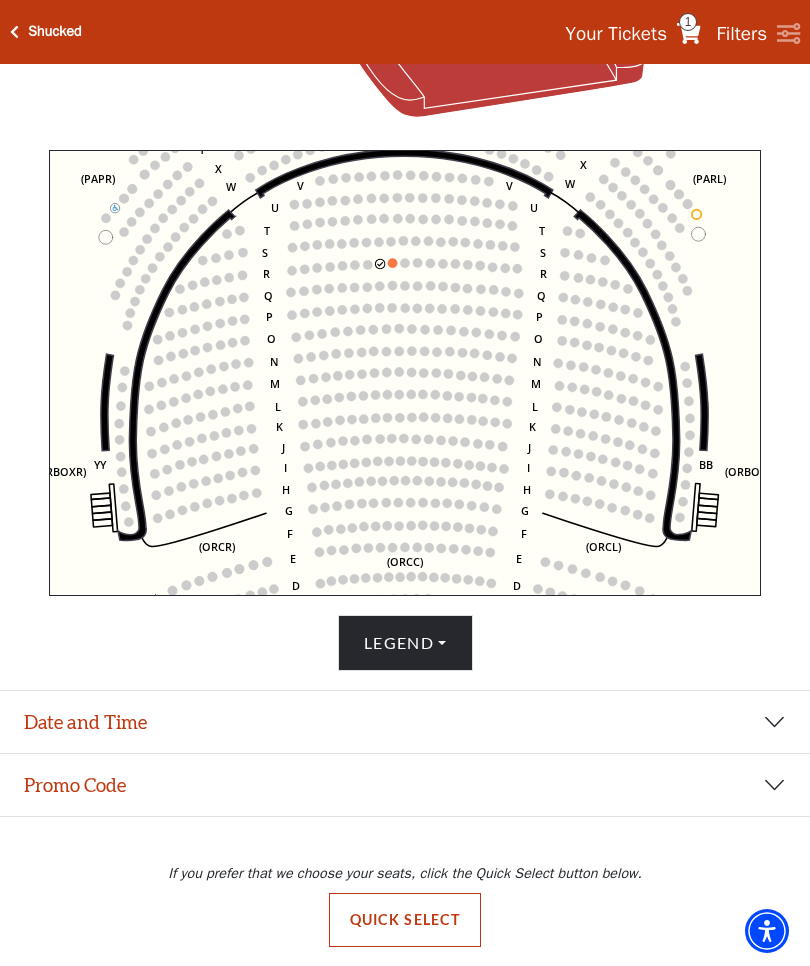 click on "Your Tickets" at bounding box center (616, 34) 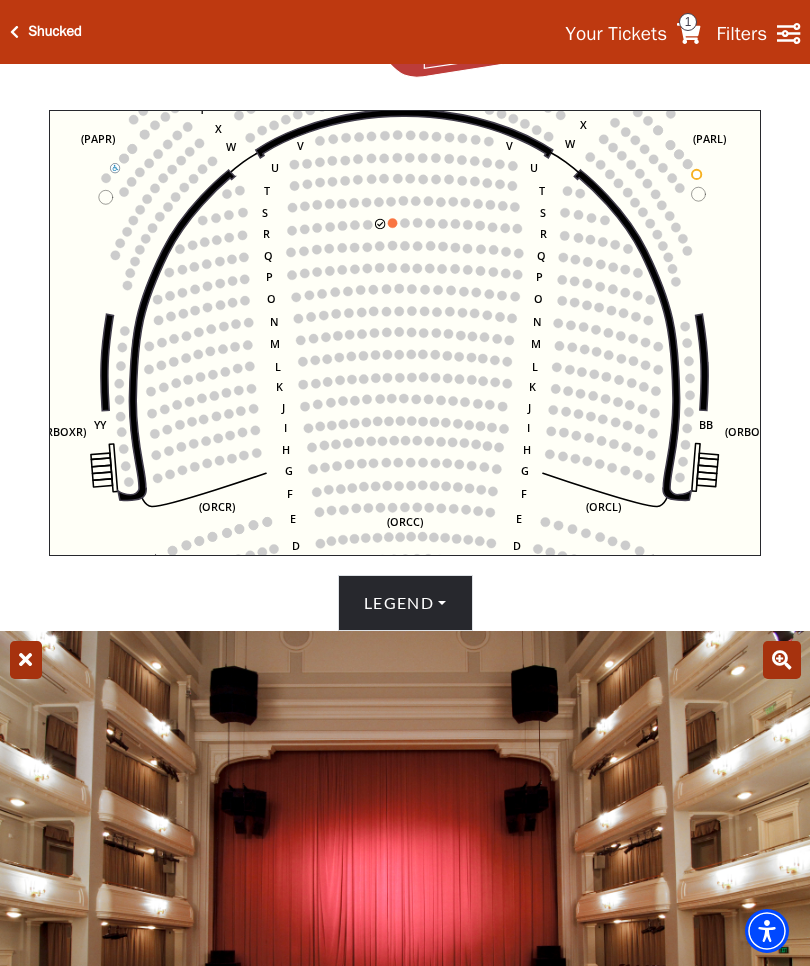 click 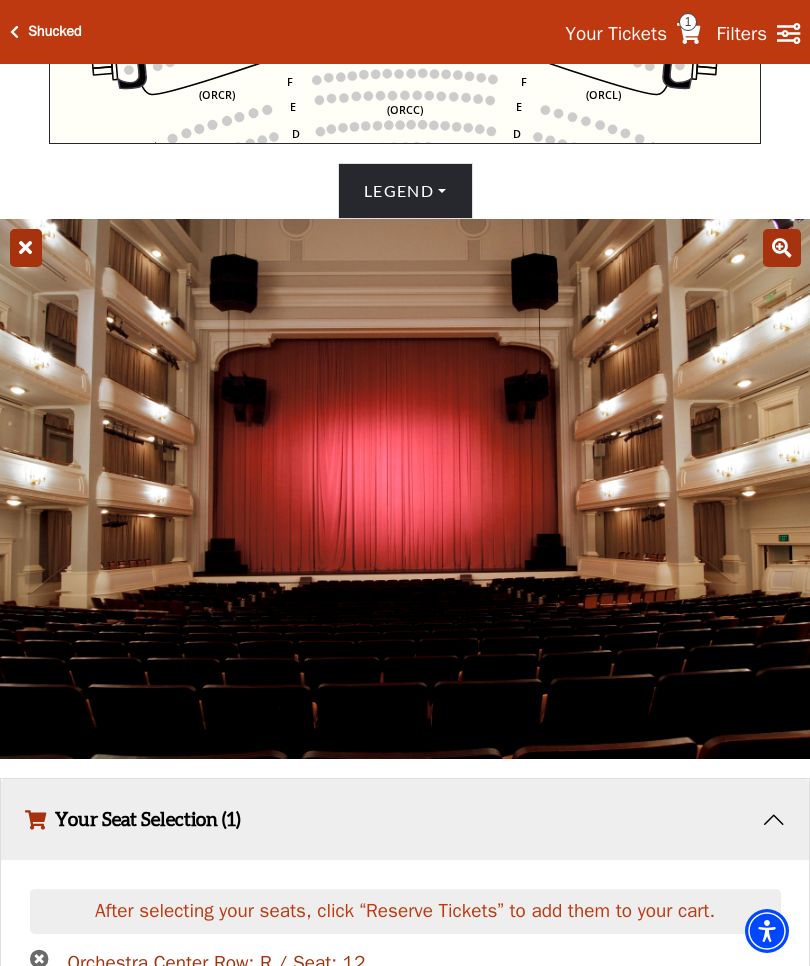 scroll, scrollTop: 1222, scrollLeft: 0, axis: vertical 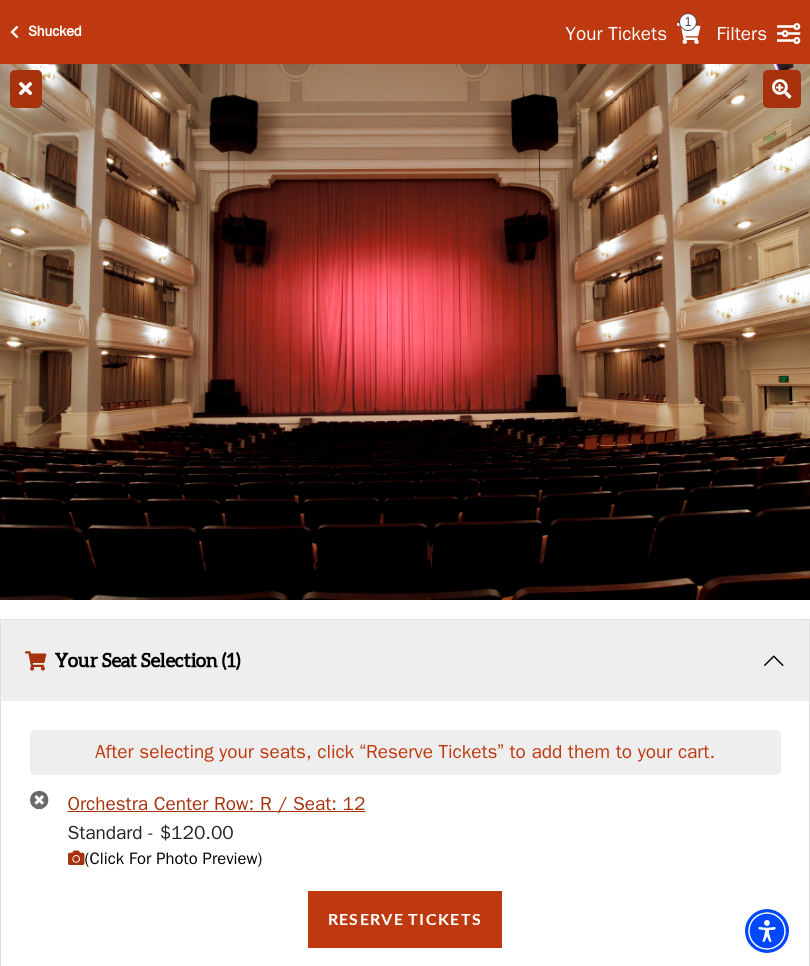 click on "Your Seat Selection (1)" at bounding box center [405, 660] 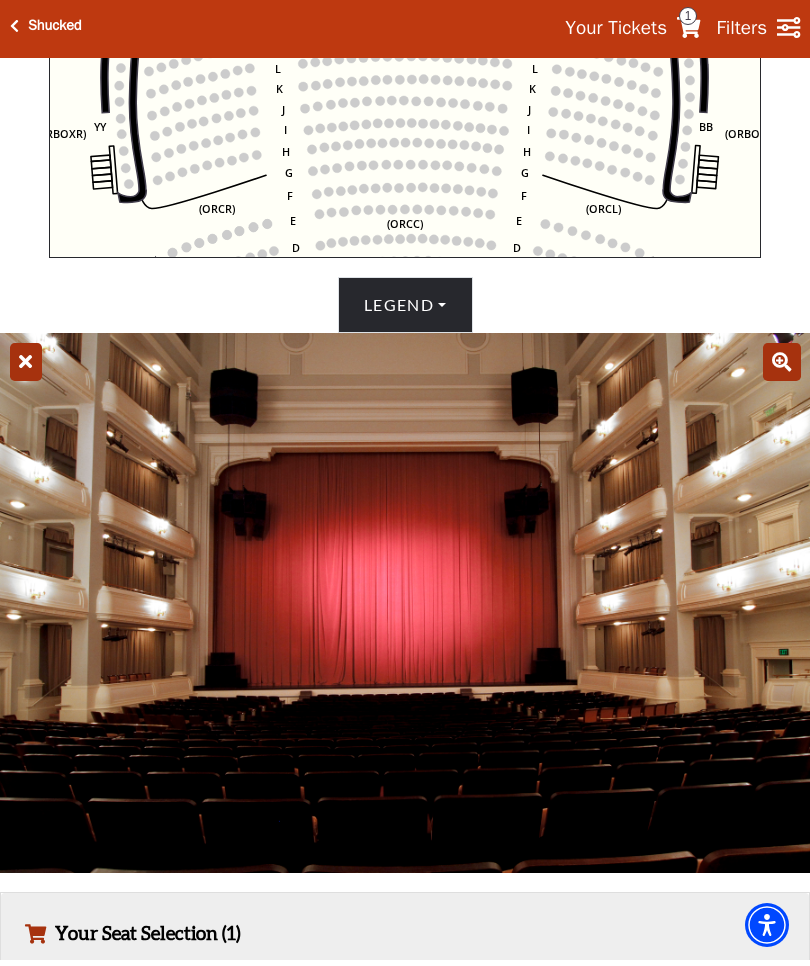 scroll, scrollTop: 931, scrollLeft: 0, axis: vertical 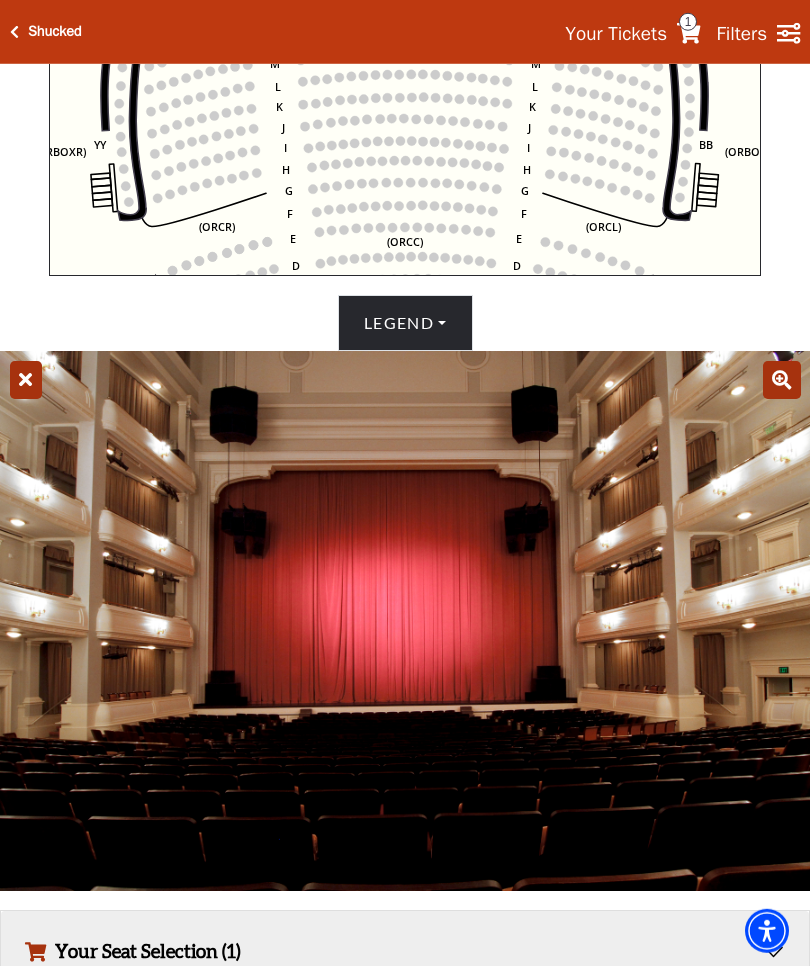 click at bounding box center [405, 621] 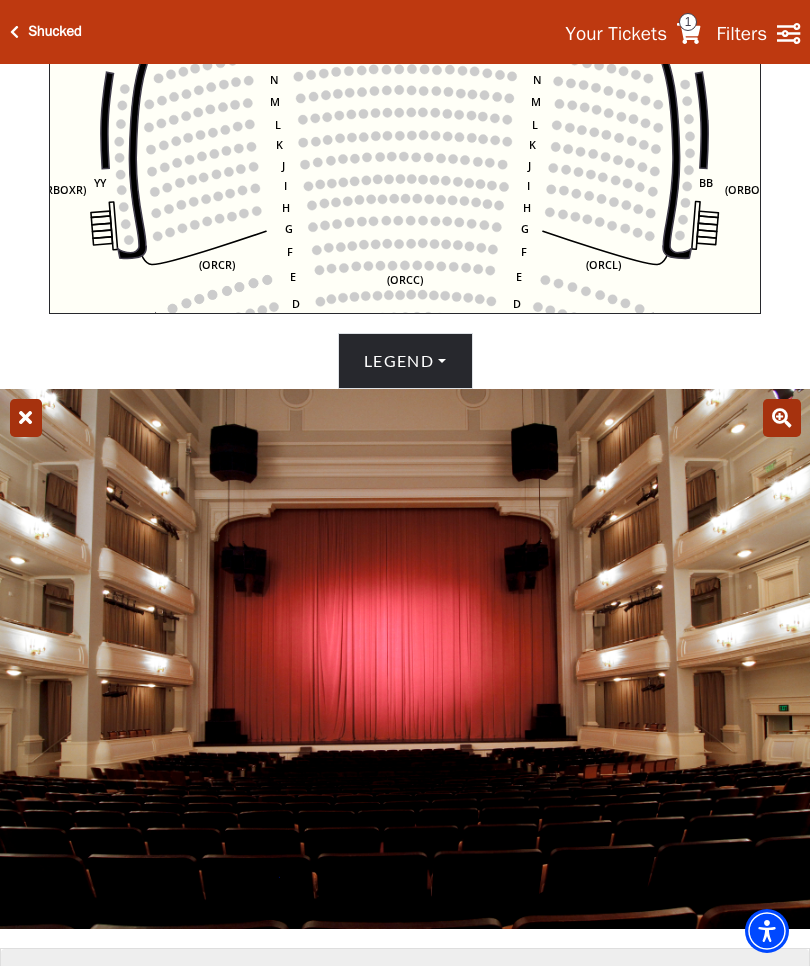scroll, scrollTop: 931, scrollLeft: 0, axis: vertical 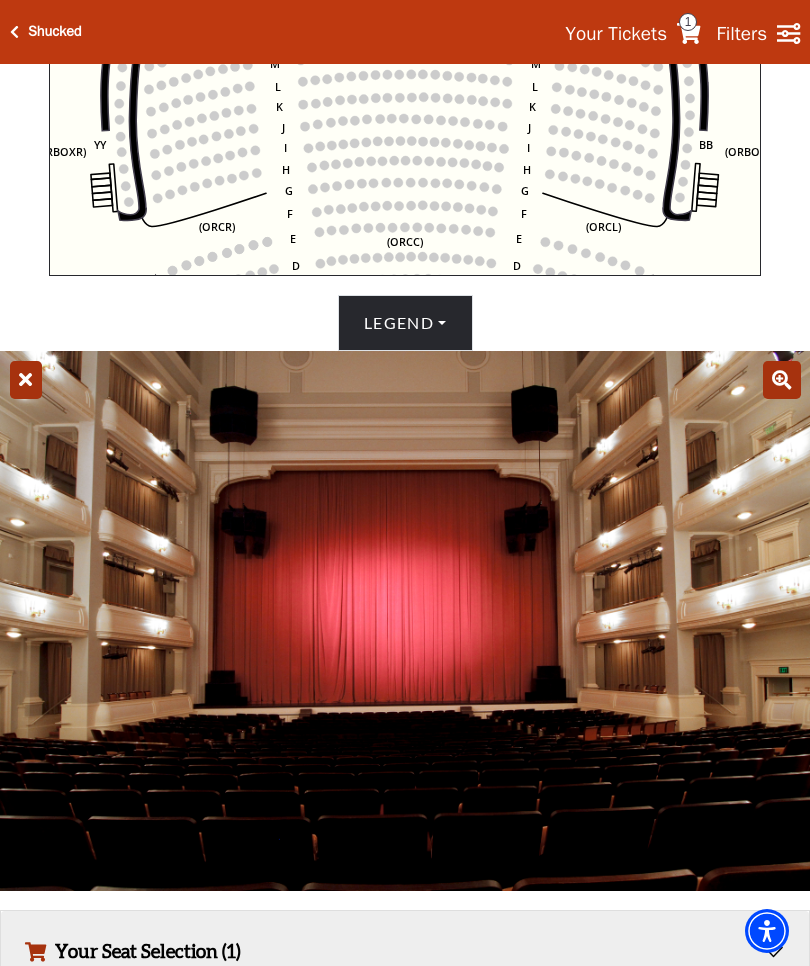 click on "Your Seat Selection (1)" at bounding box center (405, 951) 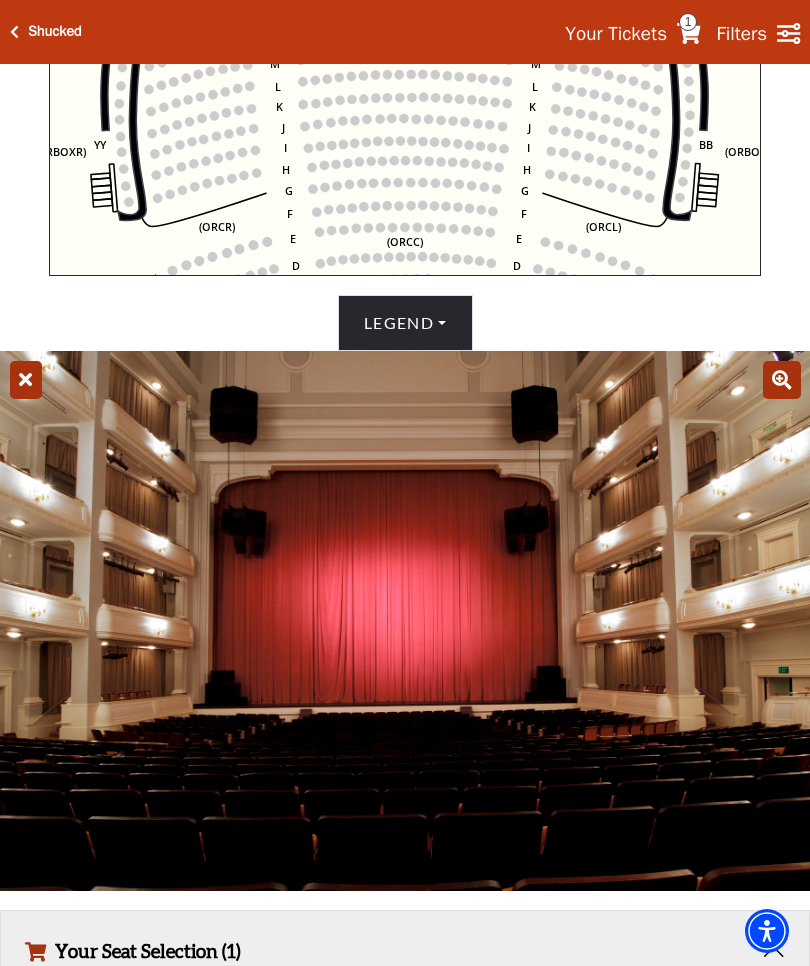 click on "Your Seat Selection (1)" at bounding box center (405, 951) 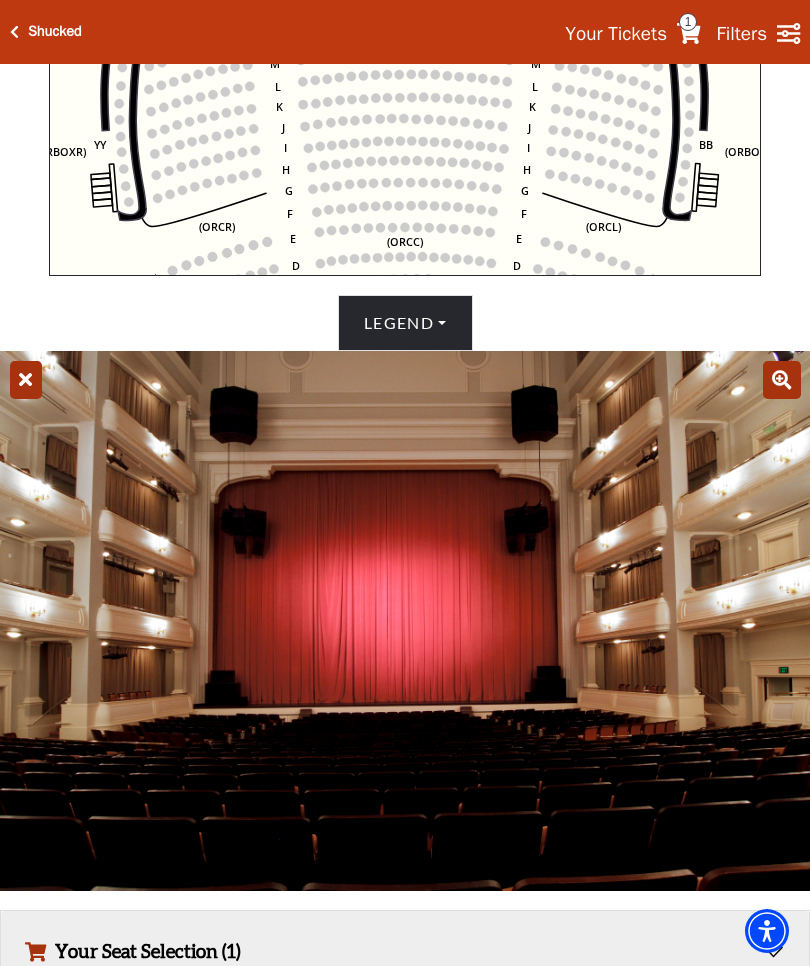 click on "Your Seat Selection (1)" at bounding box center [405, 951] 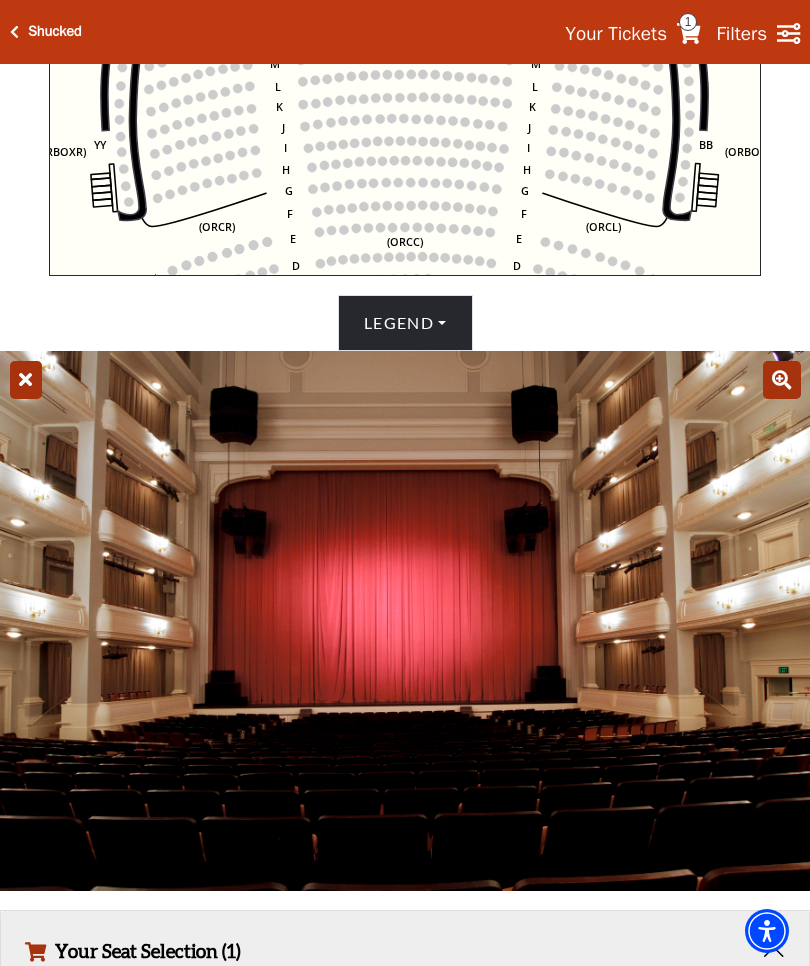 click on "Your Seat Selection (1)" at bounding box center (405, 951) 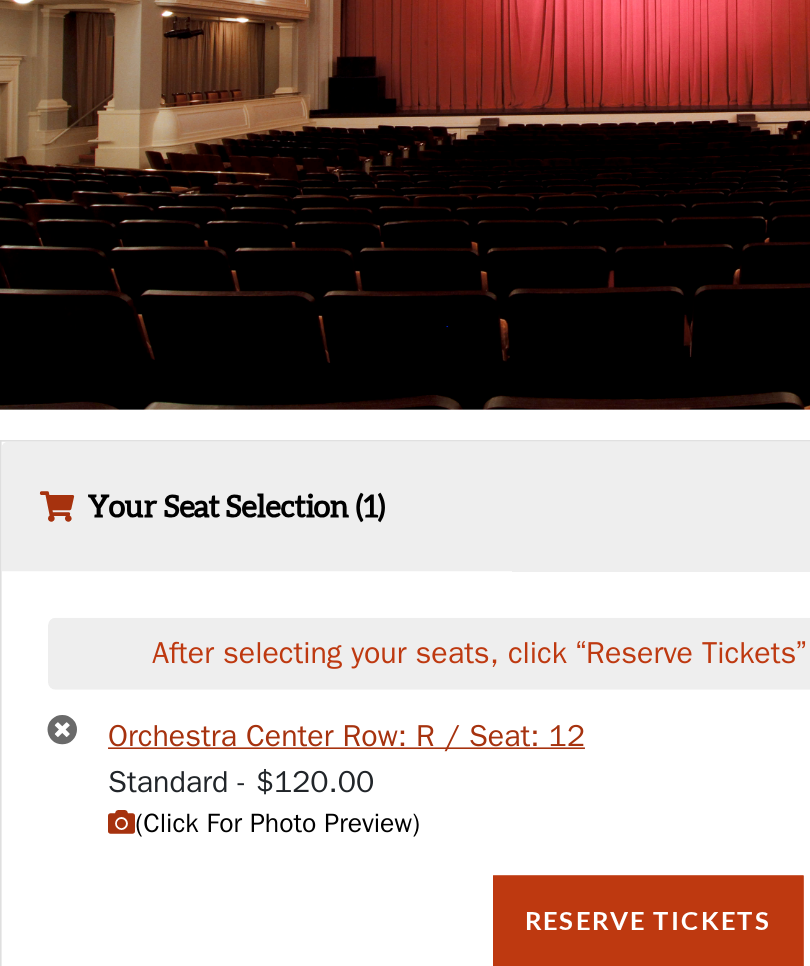 click on "Reserve Tickets" at bounding box center [405, 894] 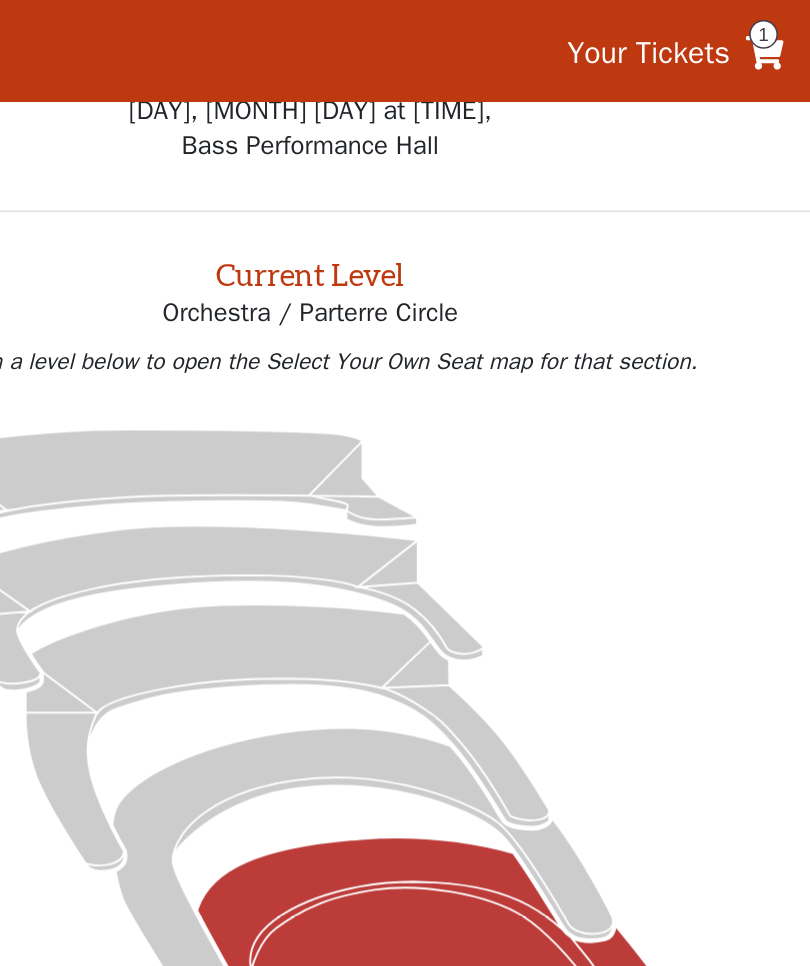scroll, scrollTop: 0, scrollLeft: 0, axis: both 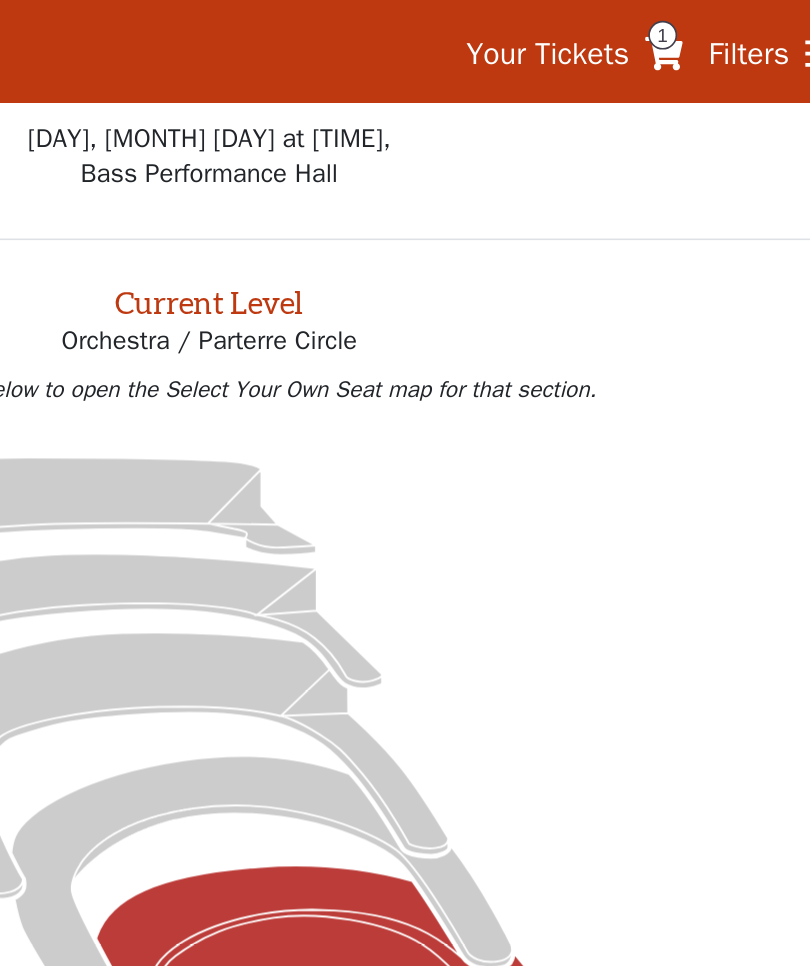 click 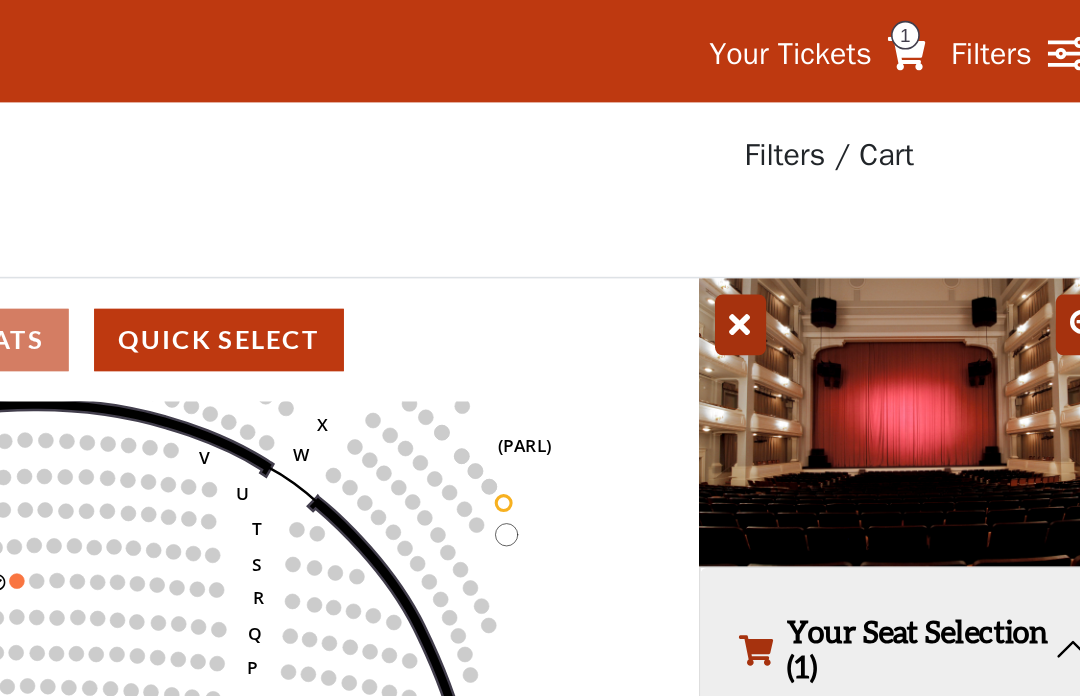 click on "Shucked   Your Tickets     1   Filters" at bounding box center [540, 32] 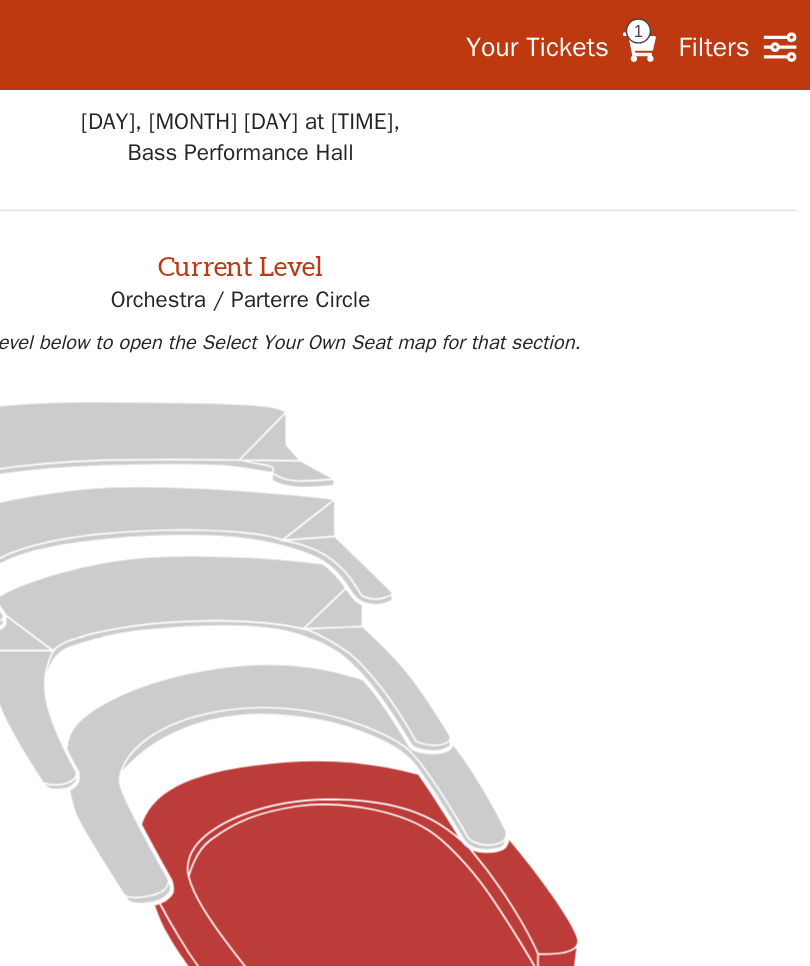 click 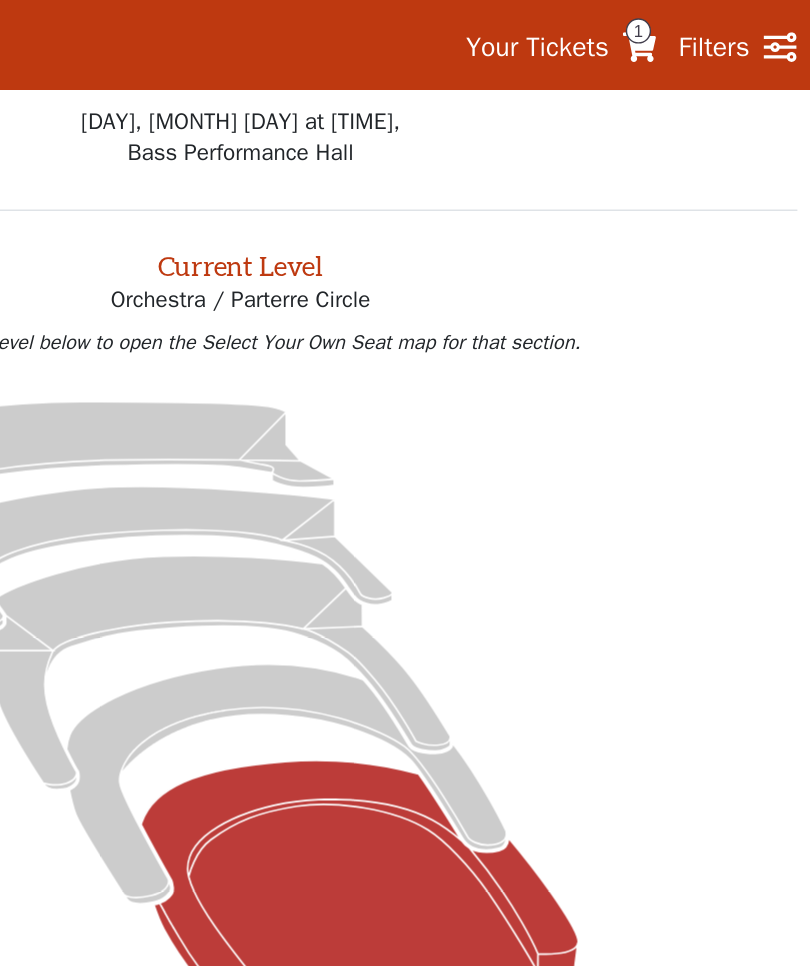click on "Your Tickets     1   Filters" at bounding box center [674, 32] 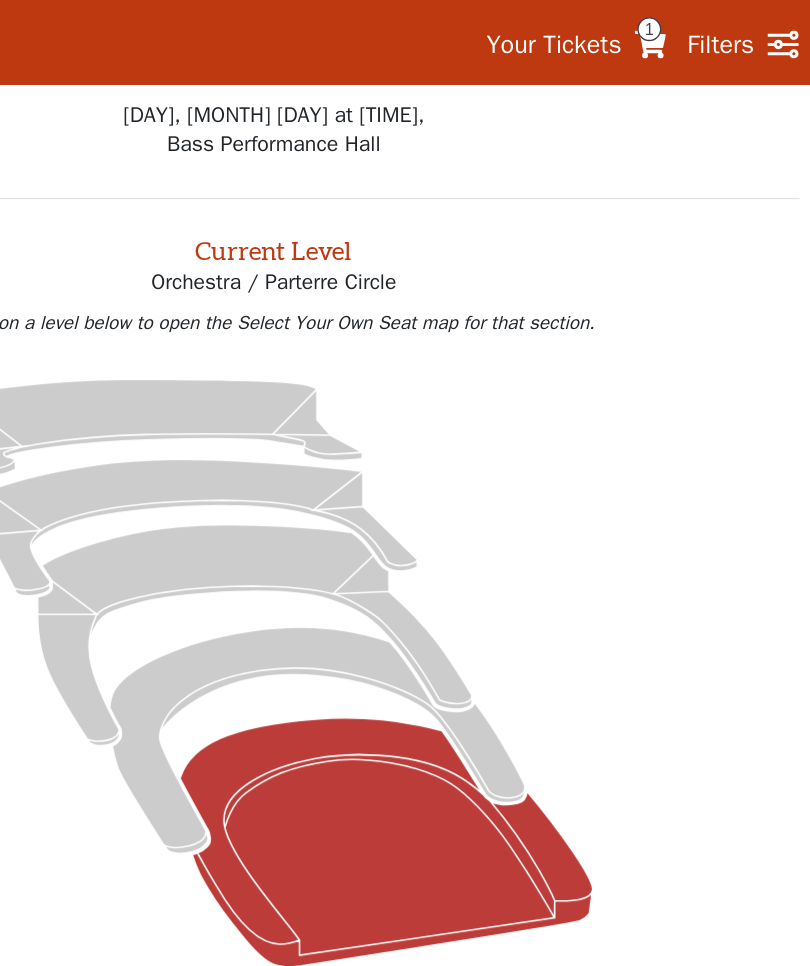 click 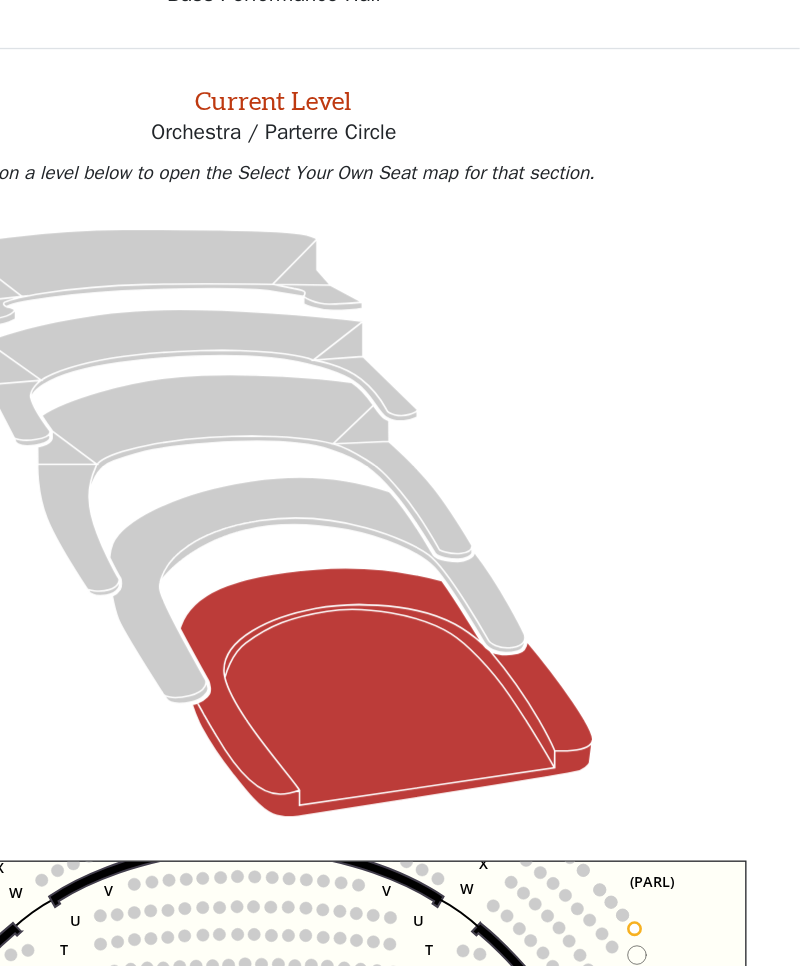 click on "Current Level   Orchestra / Parterre Circle   Click on a level below to open the Select Your Own Seat map for that section." at bounding box center [405, 455] 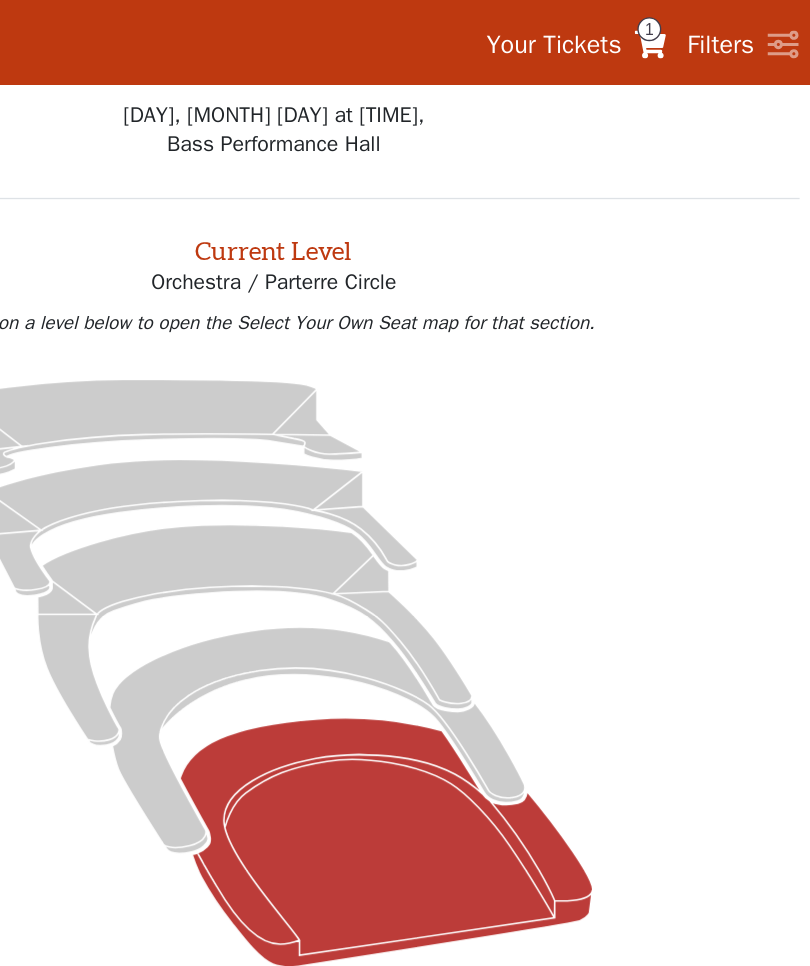 click 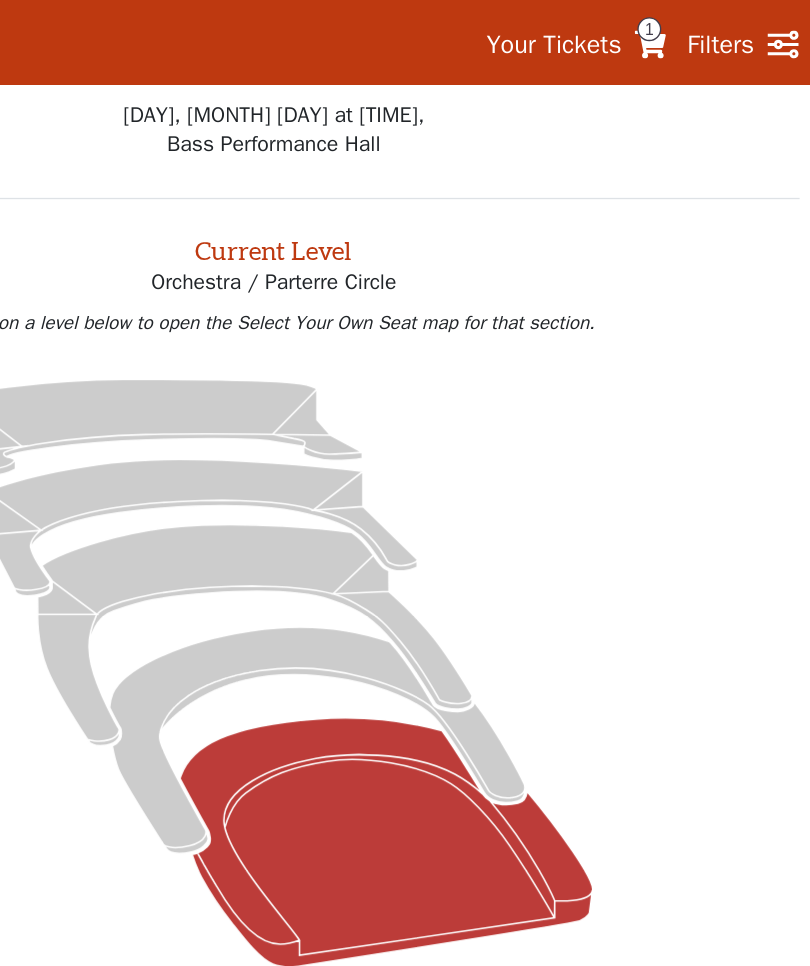 click 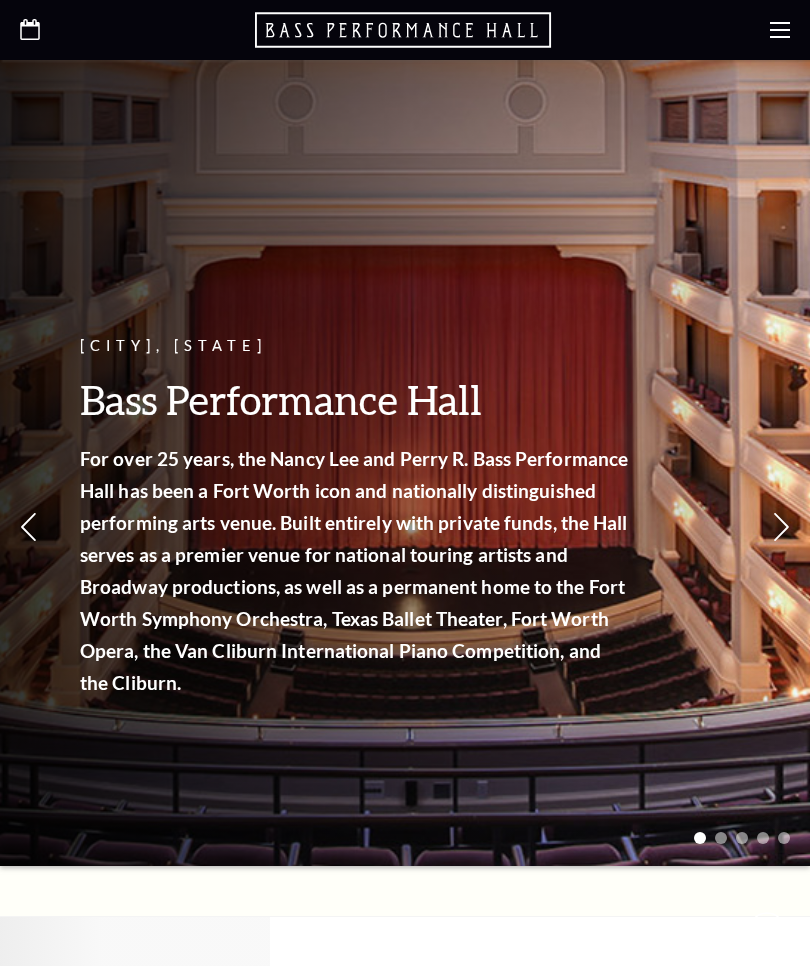 scroll, scrollTop: 0, scrollLeft: 0, axis: both 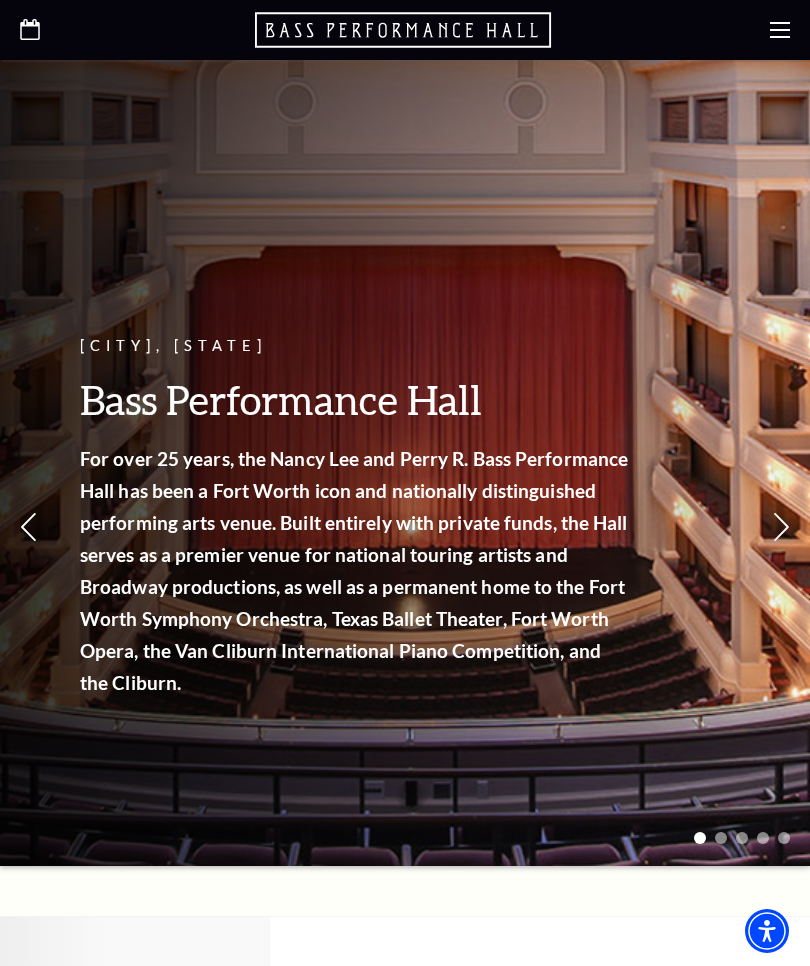 click 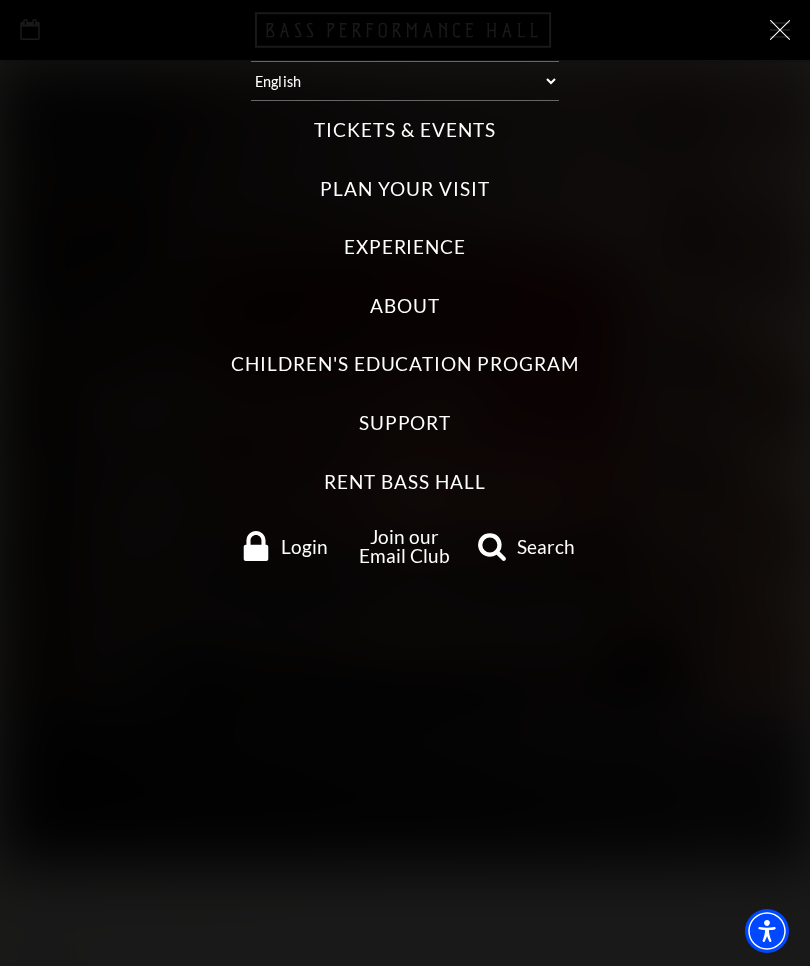 click on "Tickets & Events" 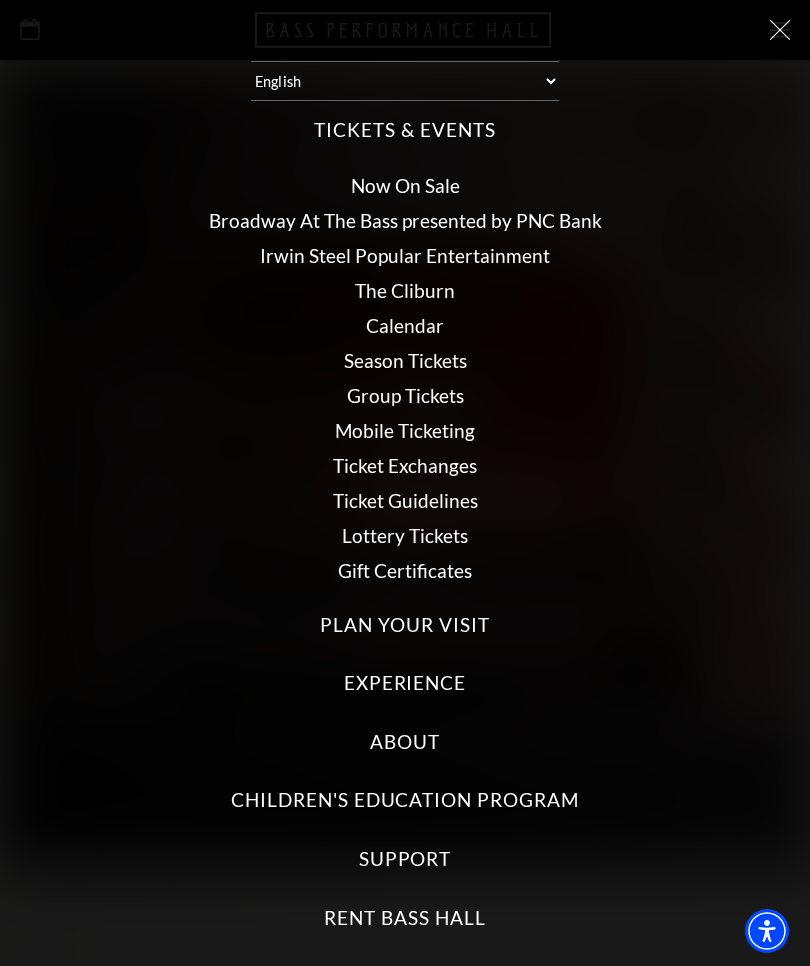 click on "Now On Sale" 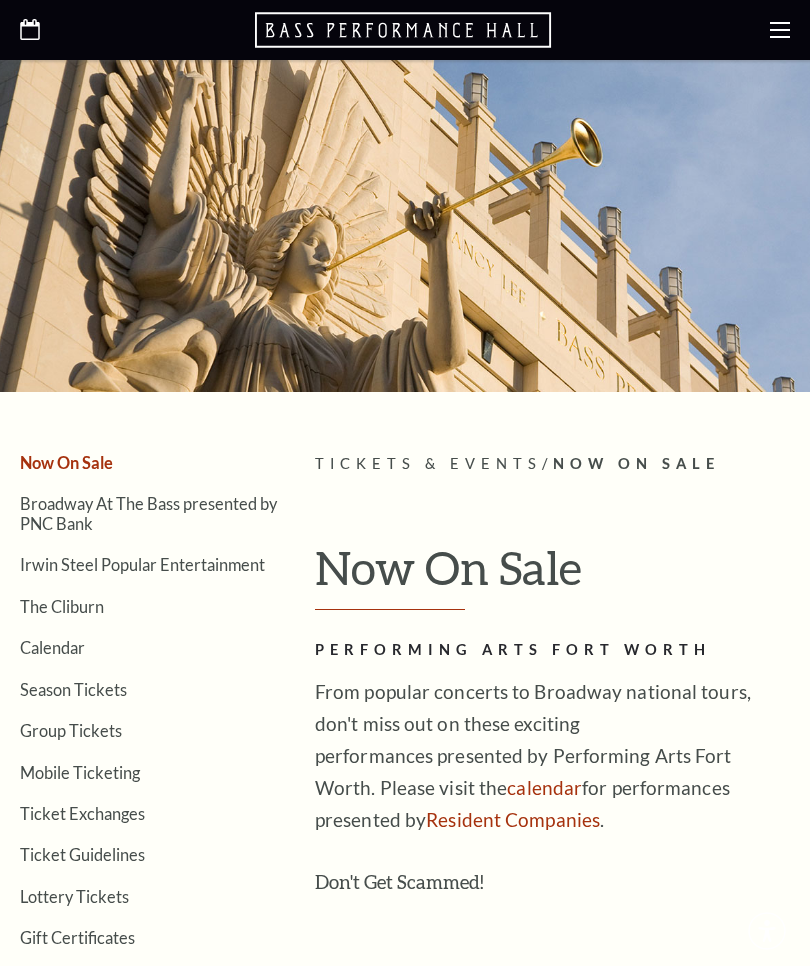 scroll, scrollTop: 0, scrollLeft: 0, axis: both 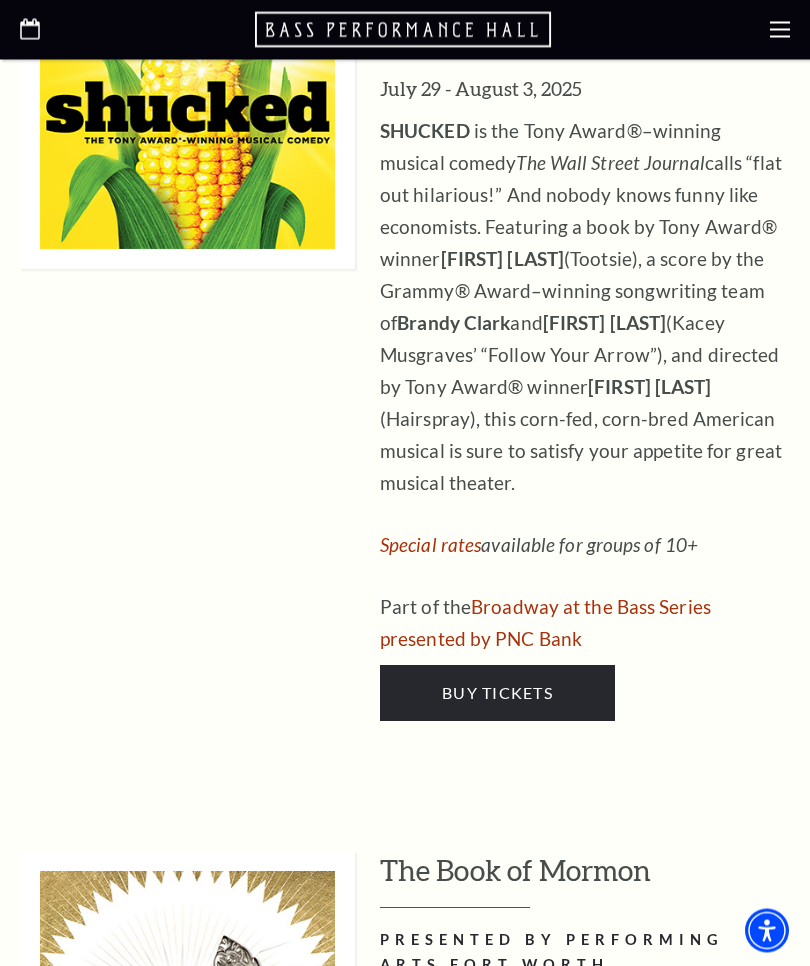 click on "Buy Tickets" at bounding box center (497, 694) 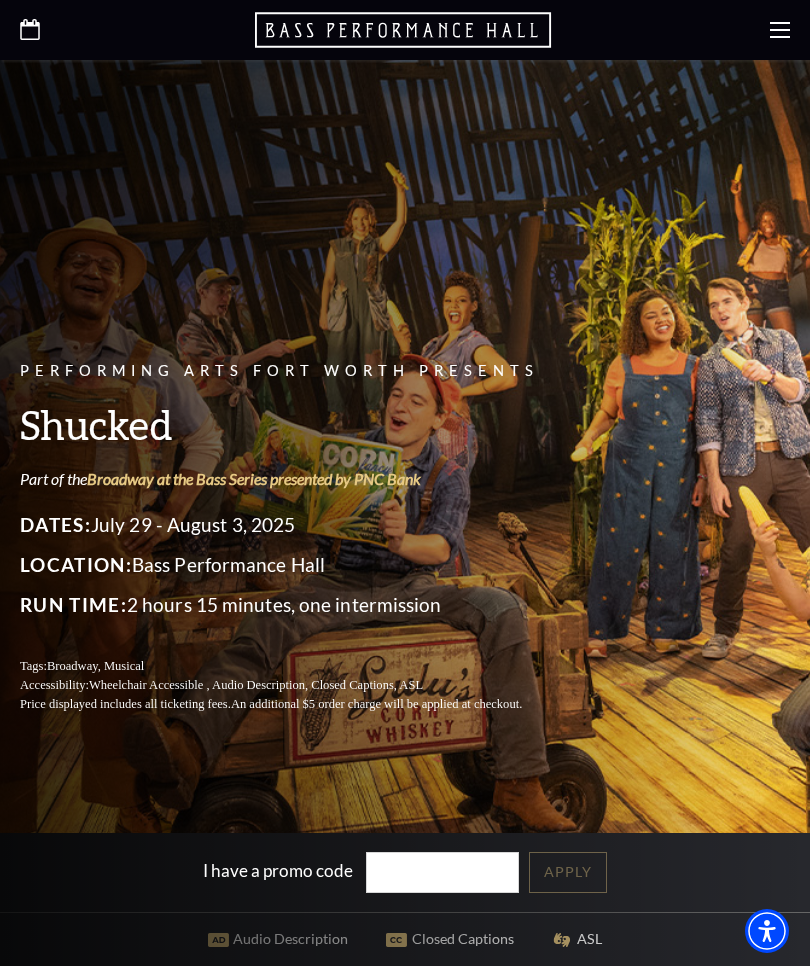 scroll, scrollTop: 0, scrollLeft: 0, axis: both 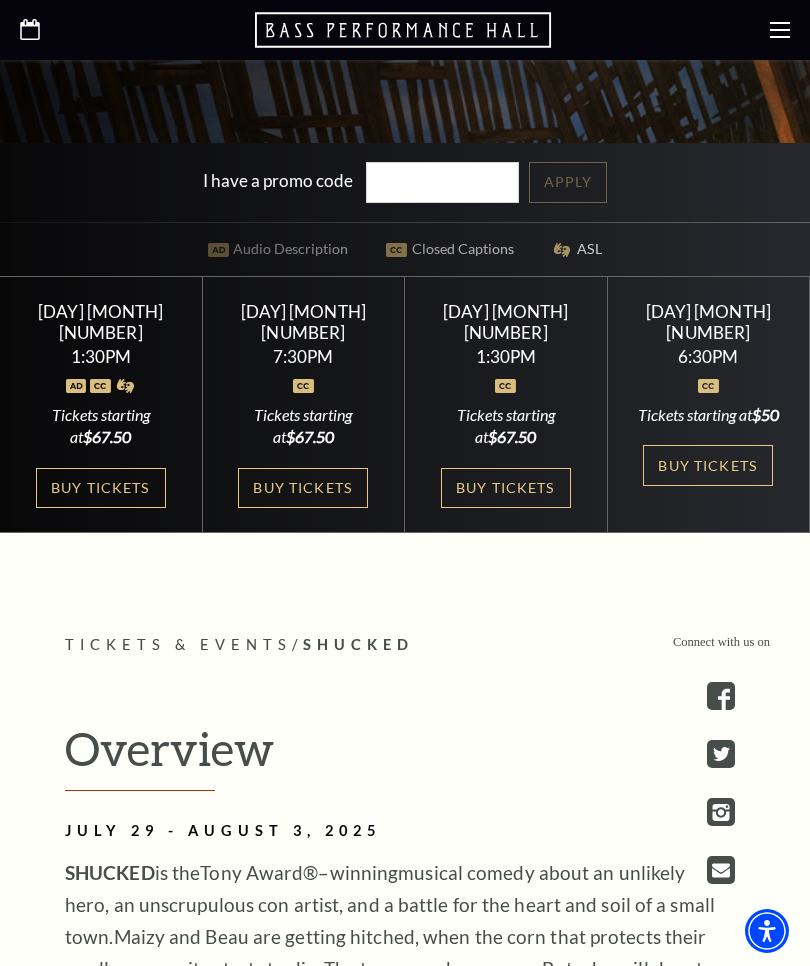 click on "Search
Performing Arts Fort Worth Presents
Shucked
Part of the  Broadway at the Bass Series presented by PNC Bank
Dates:  July 29 - August 3, 2025
Location:  Bass Performance Hall
Run Time:  2 hours 15 minutes, one intermission
Tags:  Broadway, Musical
Accessibility:  Wheelchair Accessible , Audio Description, Closed Captions, ASL" at bounding box center [405, 2009] 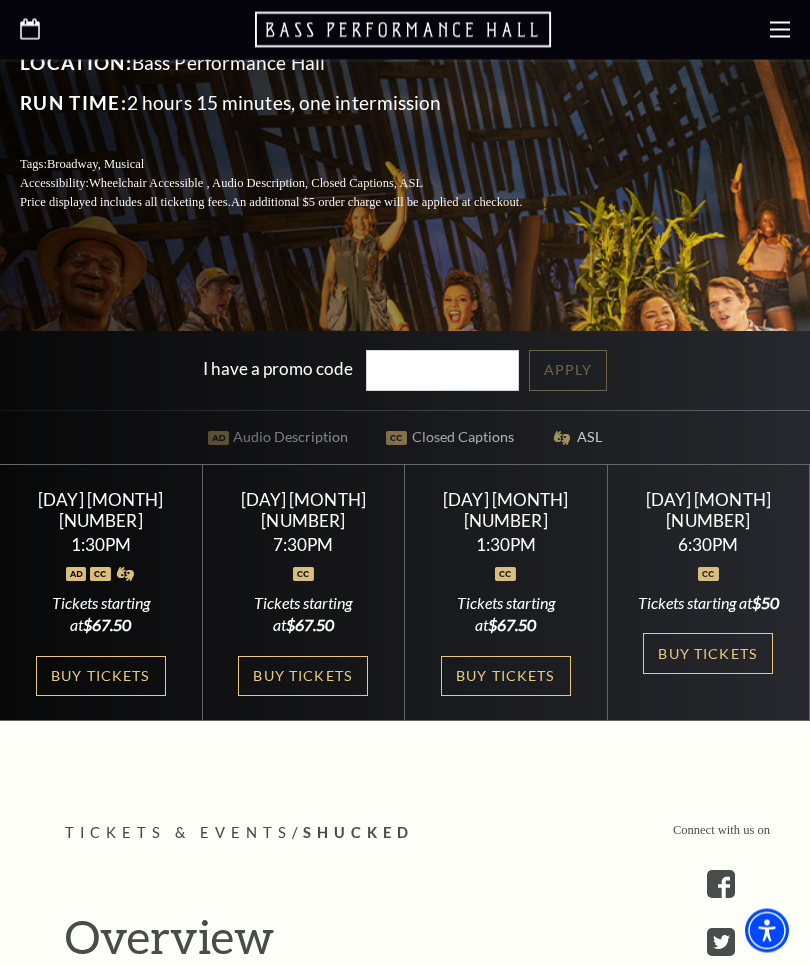 scroll, scrollTop: 502, scrollLeft: 0, axis: vertical 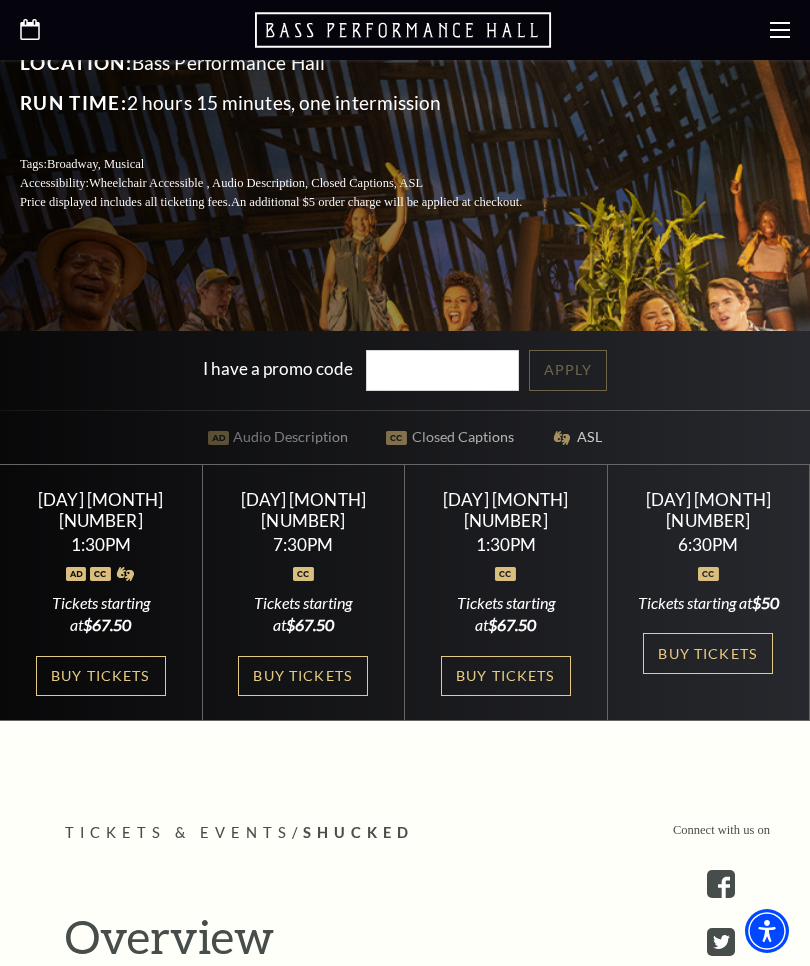 click on "Buy Tickets" at bounding box center [303, 676] 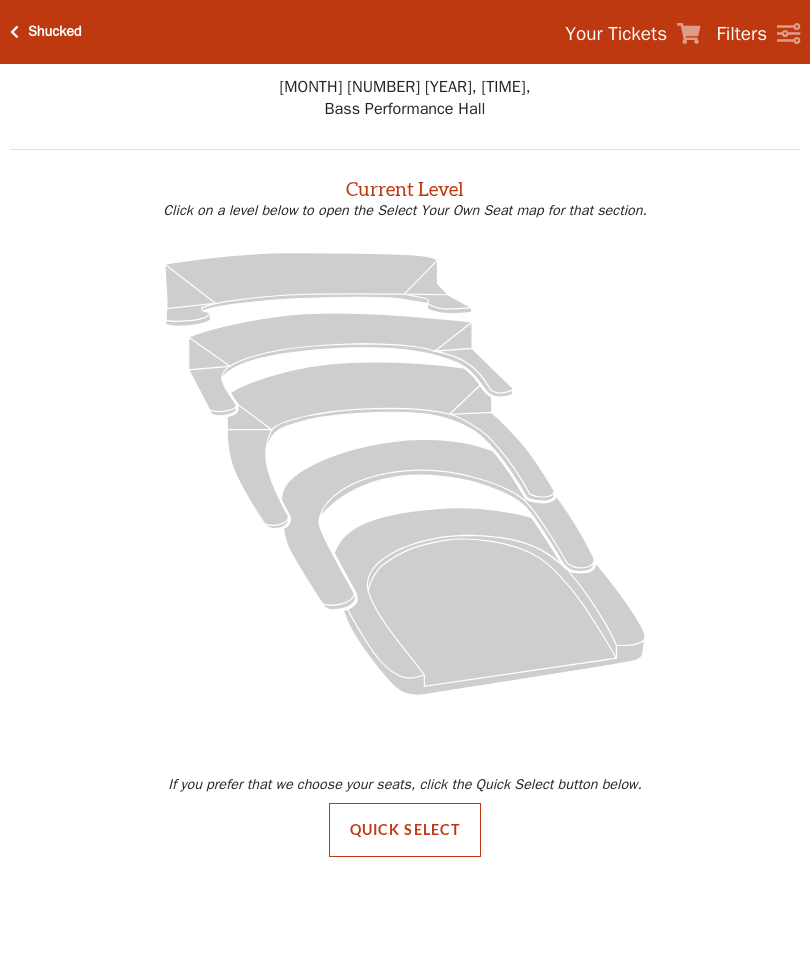 scroll, scrollTop: 0, scrollLeft: 0, axis: both 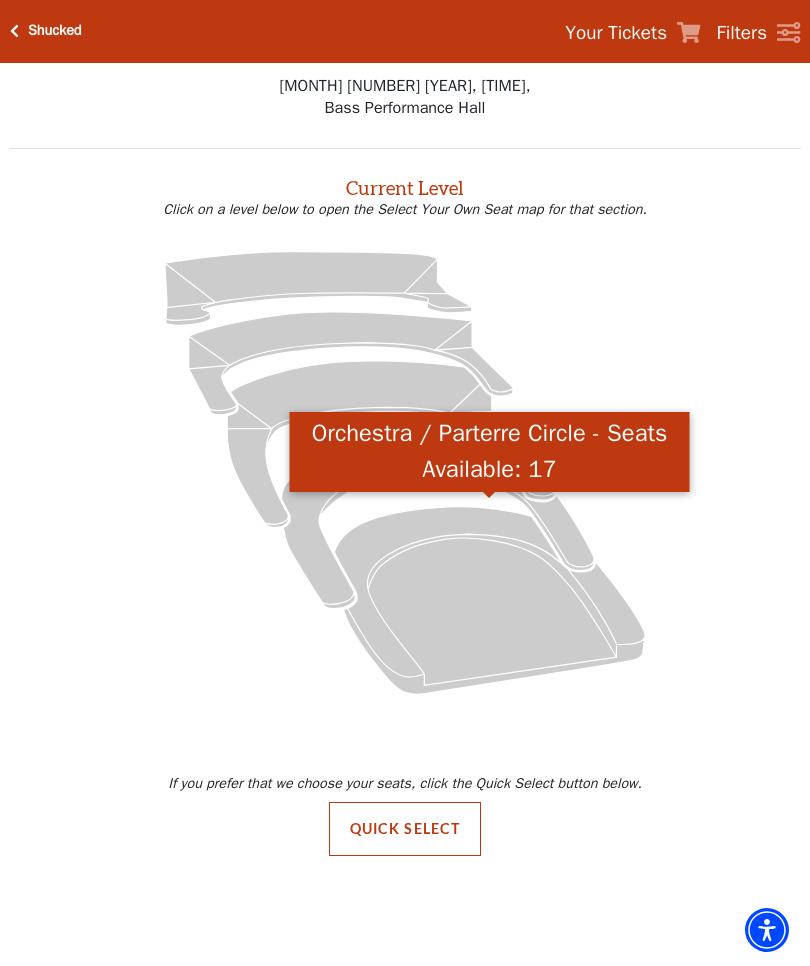 click 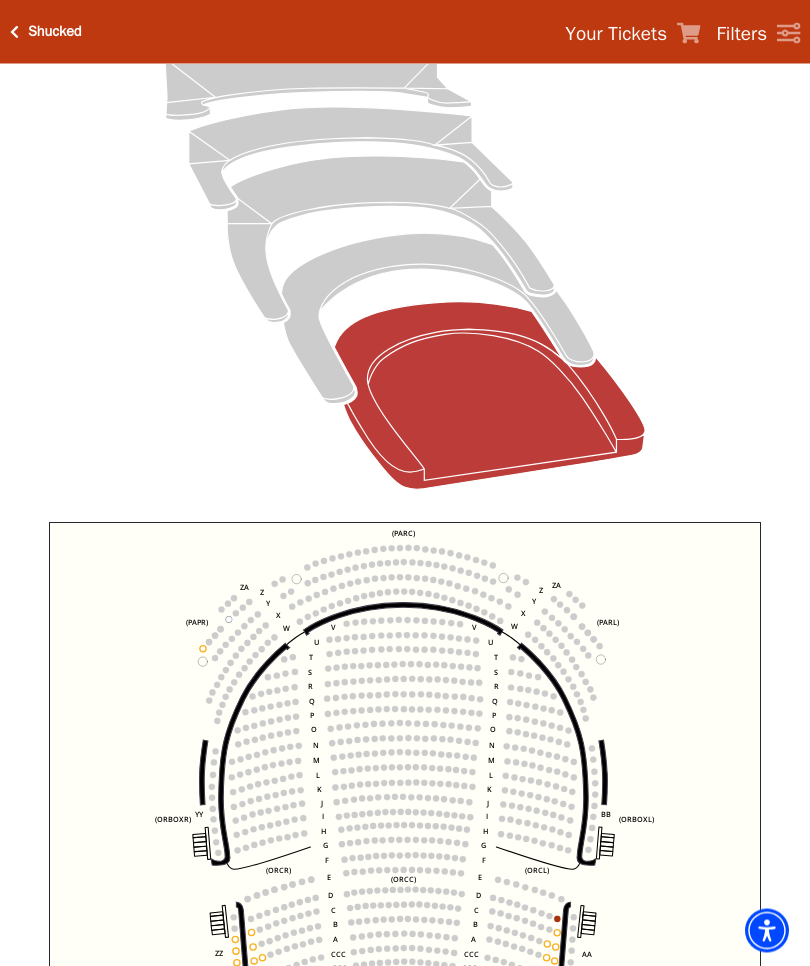 scroll, scrollTop: 275, scrollLeft: 0, axis: vertical 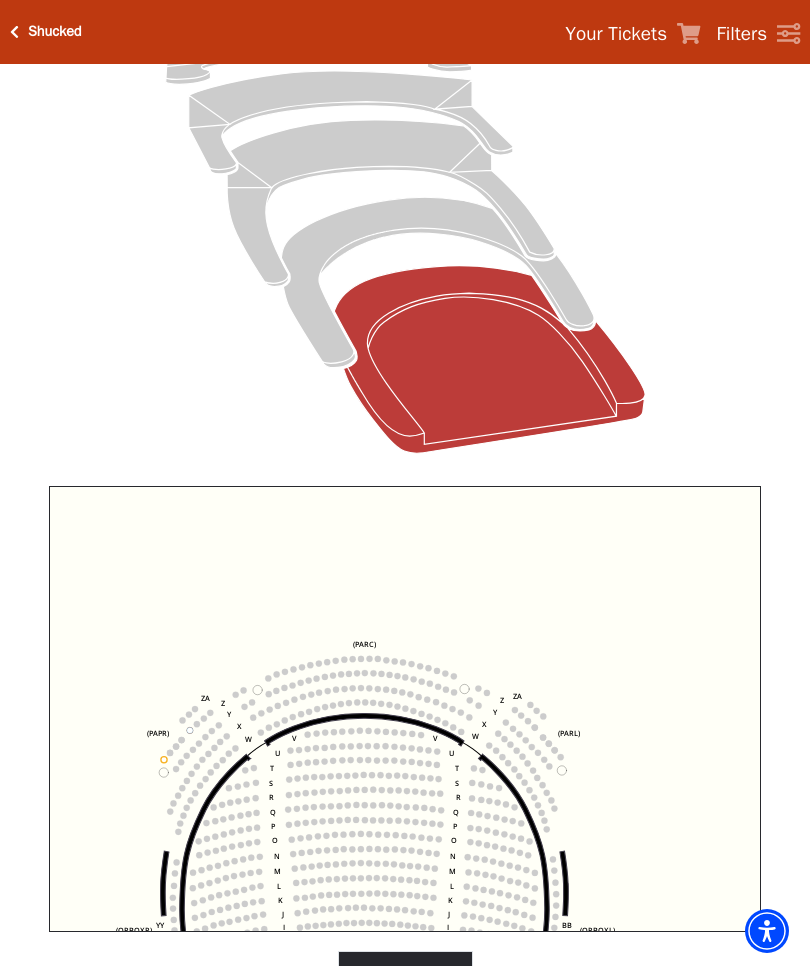 click on "Shucked" at bounding box center (55, 31) 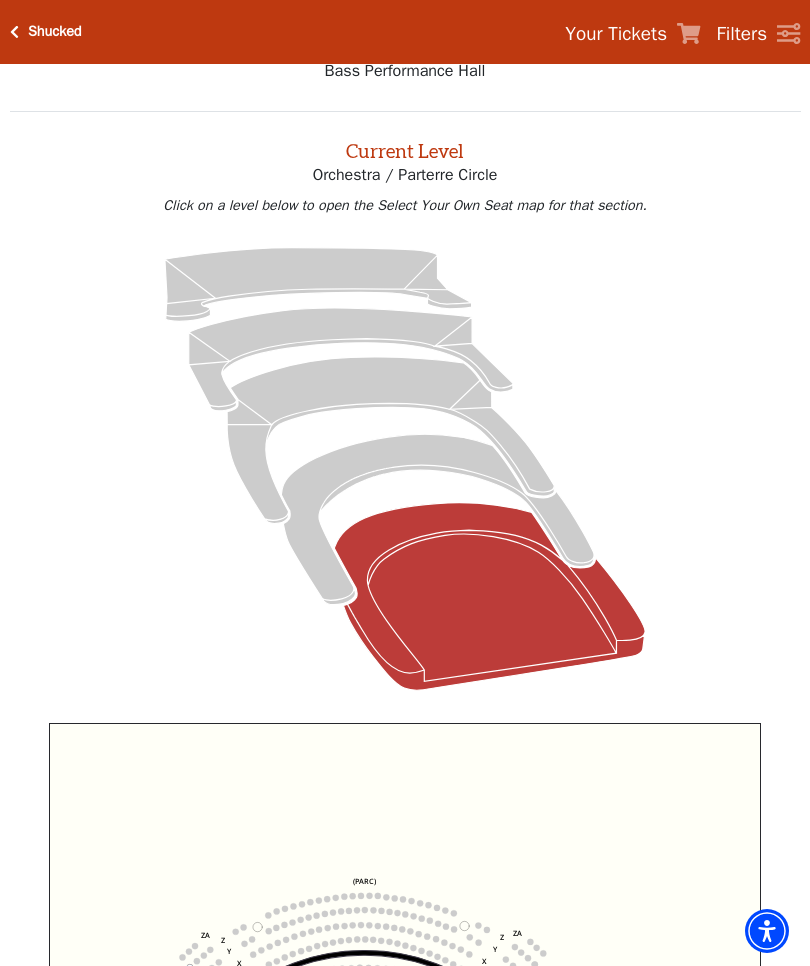 scroll, scrollTop: 36, scrollLeft: 0, axis: vertical 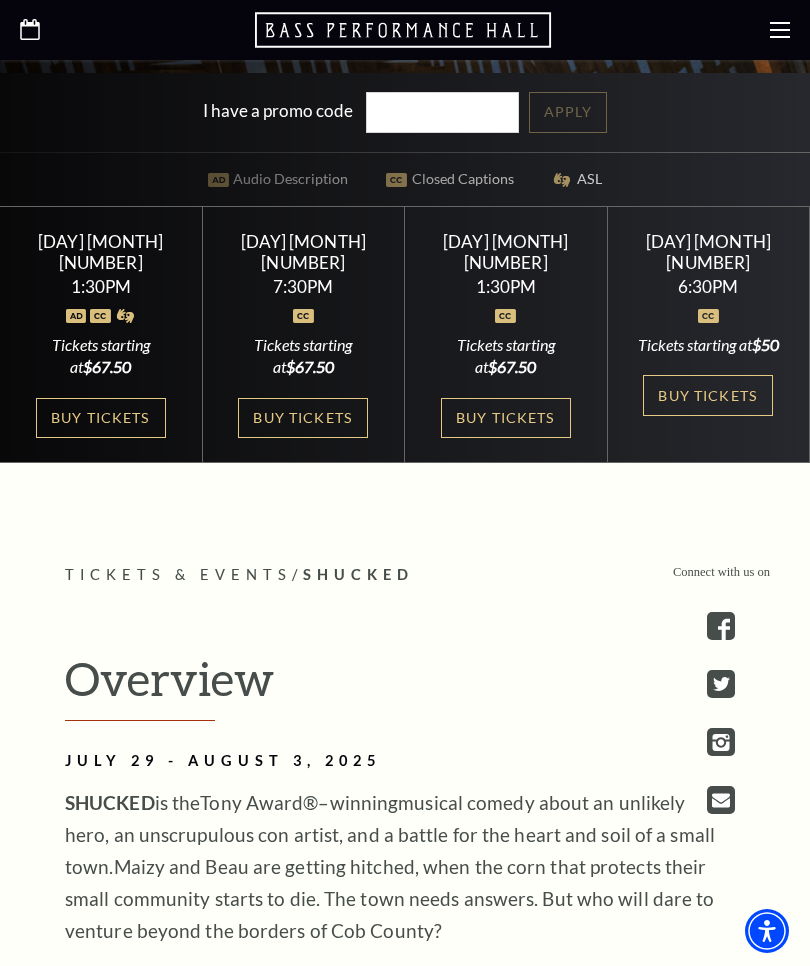 click on "Buy Tickets" at bounding box center [708, 395] 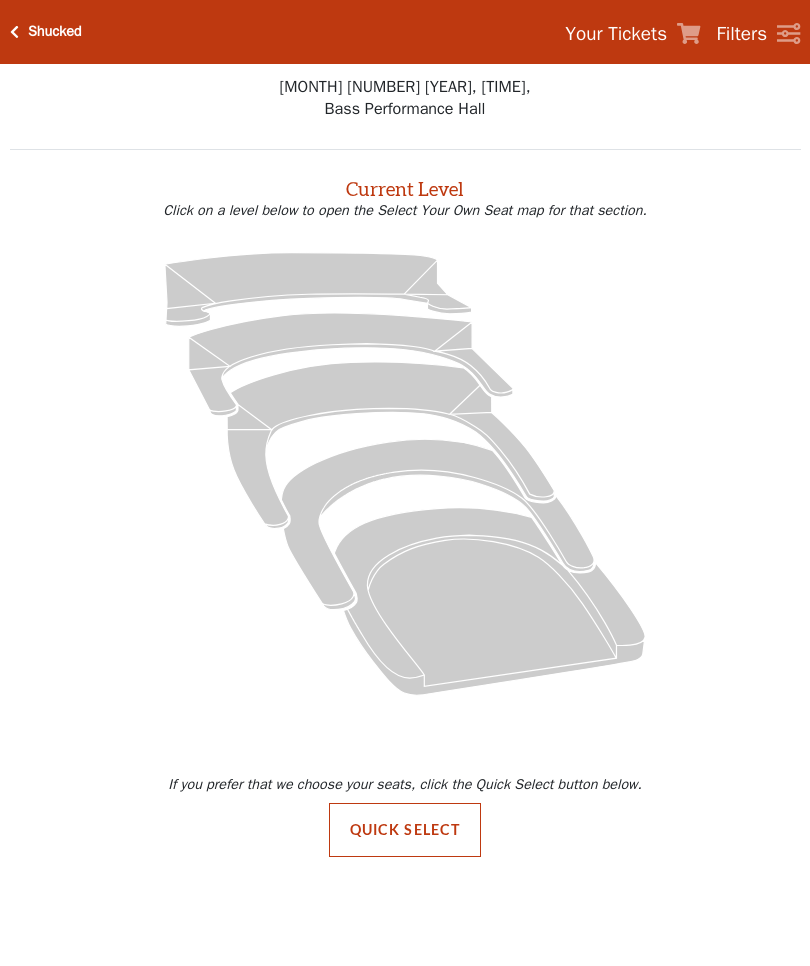 scroll, scrollTop: 0, scrollLeft: 0, axis: both 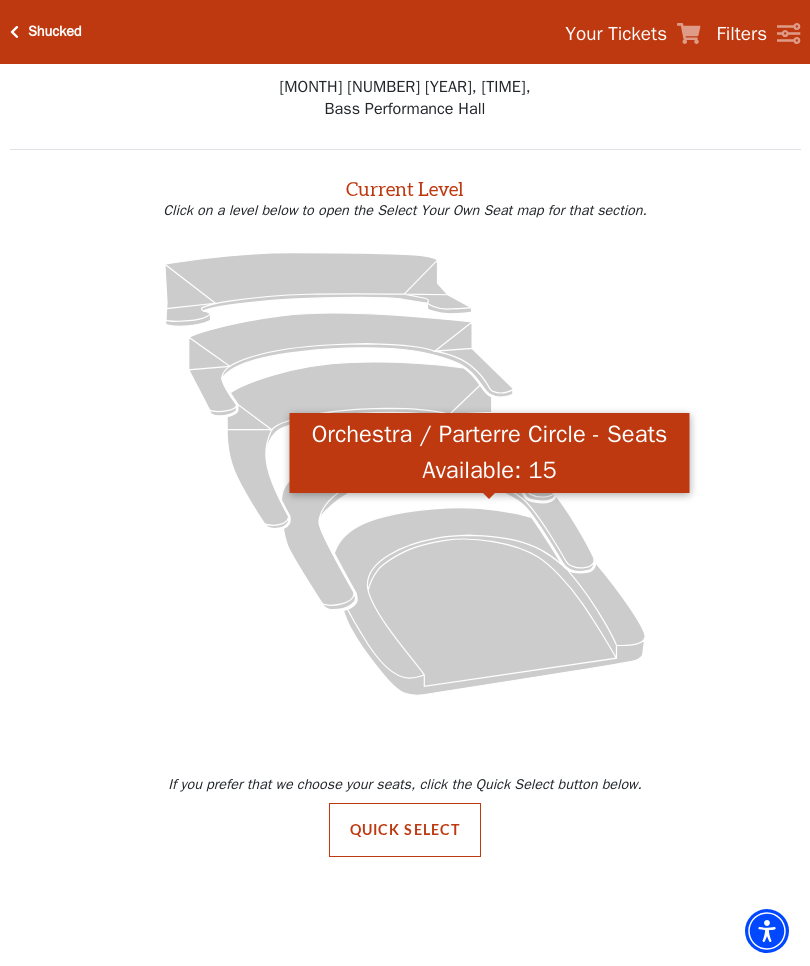 click 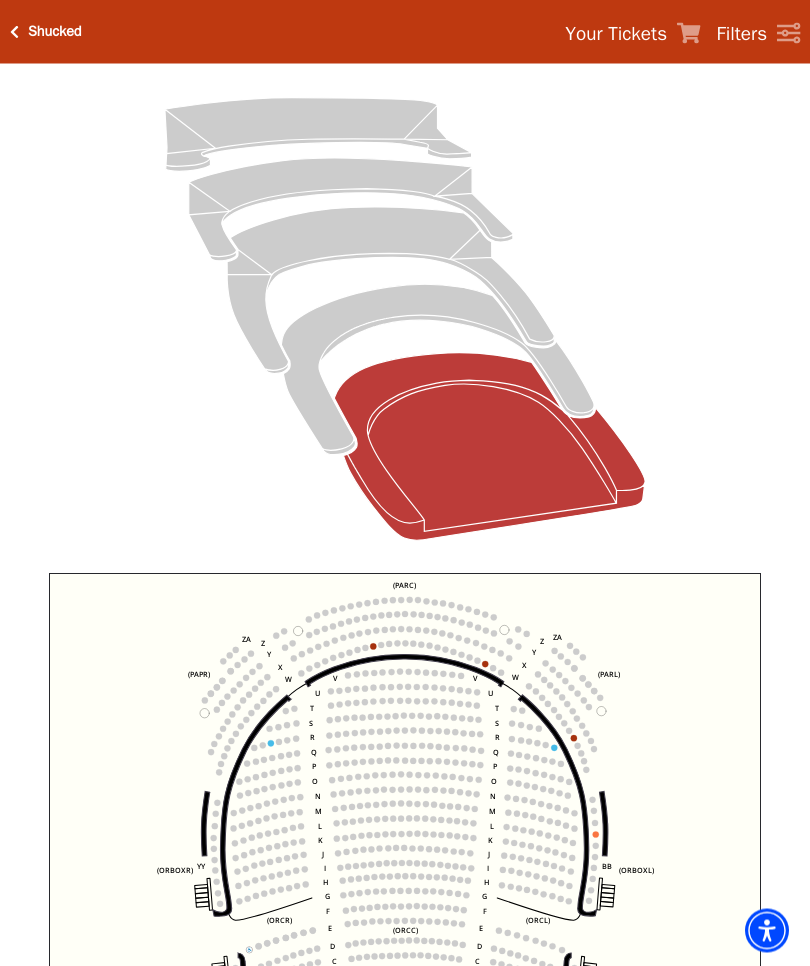scroll, scrollTop: 181, scrollLeft: 0, axis: vertical 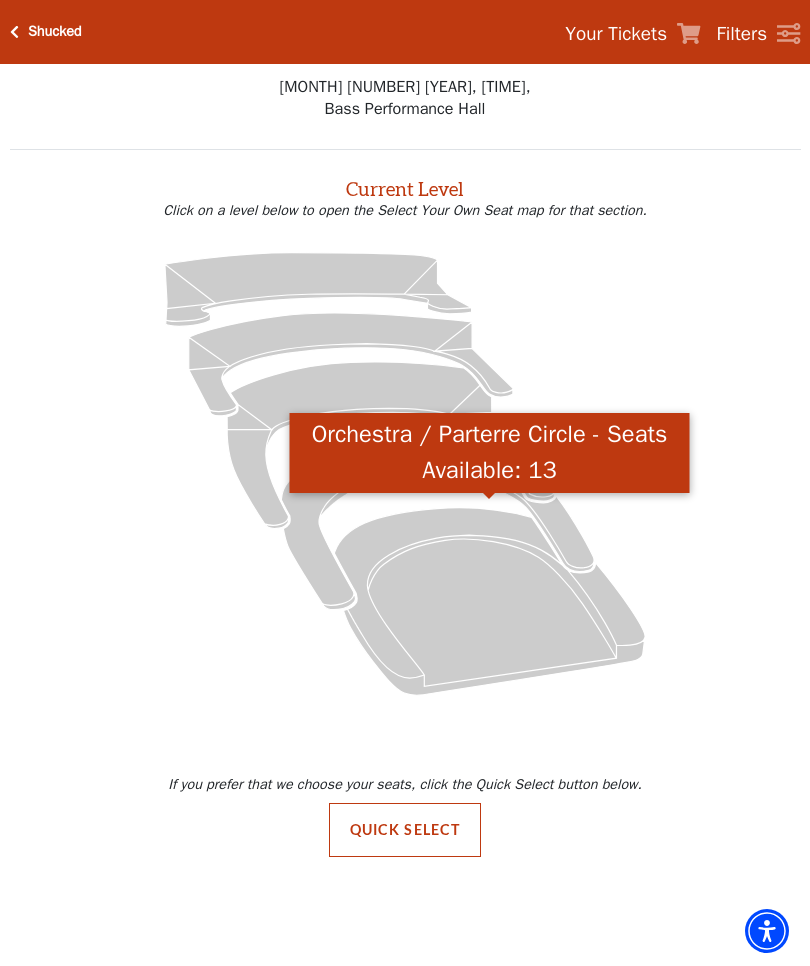 click 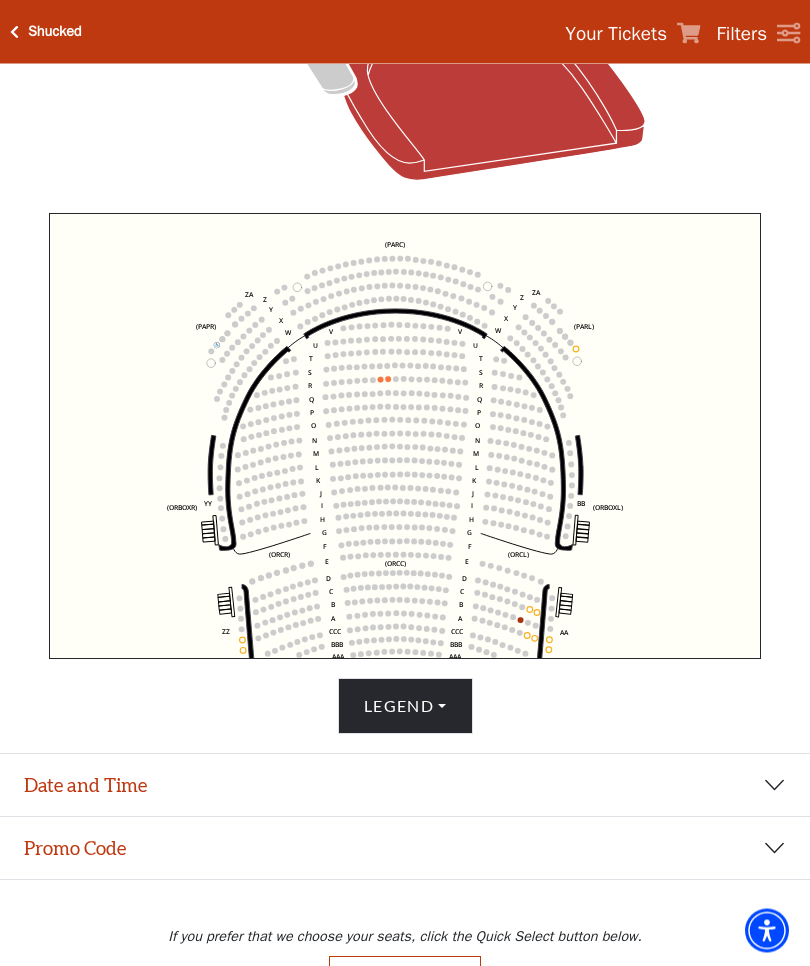 scroll, scrollTop: 546, scrollLeft: 0, axis: vertical 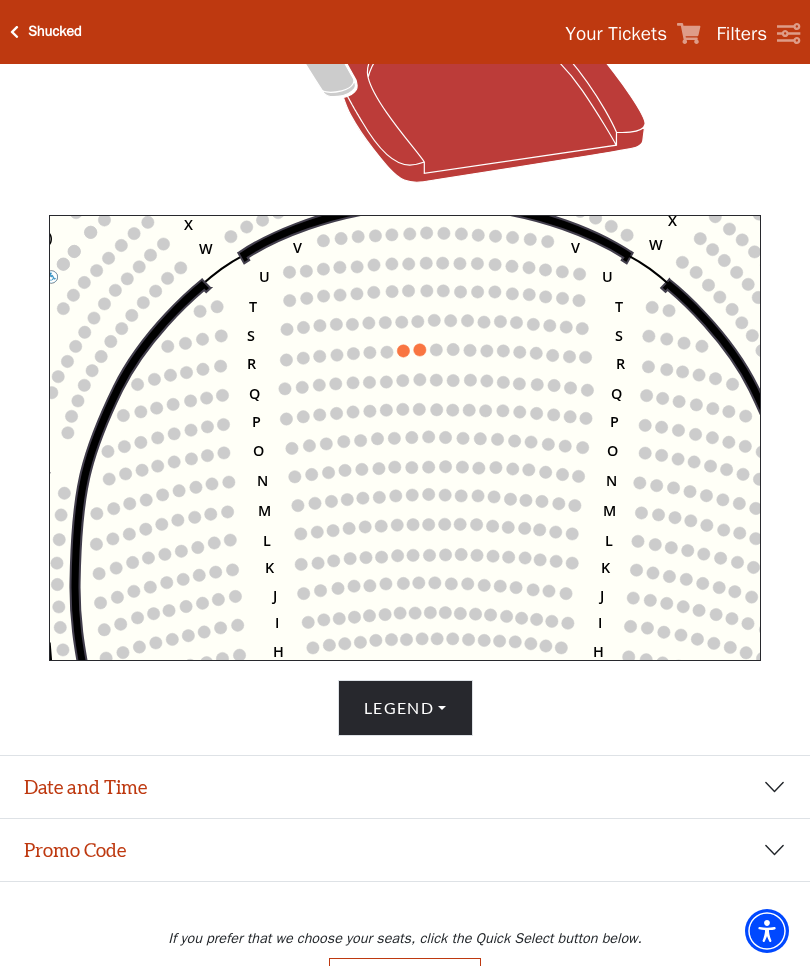 click on "Left   (ORPITL)   Right   (ORPITR)   Center   (ORPITC)   ZZ   AA   YY   BB   ZA   ZA   (ORCL)   (ORCR)   (ORCC)   (ORBOXL)   (ORBOXR)   (PARL)   (PAPR)   (PARC)   Z   Y   X   W   Z   Y   X   W   V   U   T   S   R   Q   P   O   N   M   L   K   J   I   H   G   F   E   D   C   B   A   CCC   BBB   AAA   V   U   T   S   R   Q   P   O   N   M   L   K   J   I   H   G   F   E   D   C   B   A   CCC   BBB   AAA" 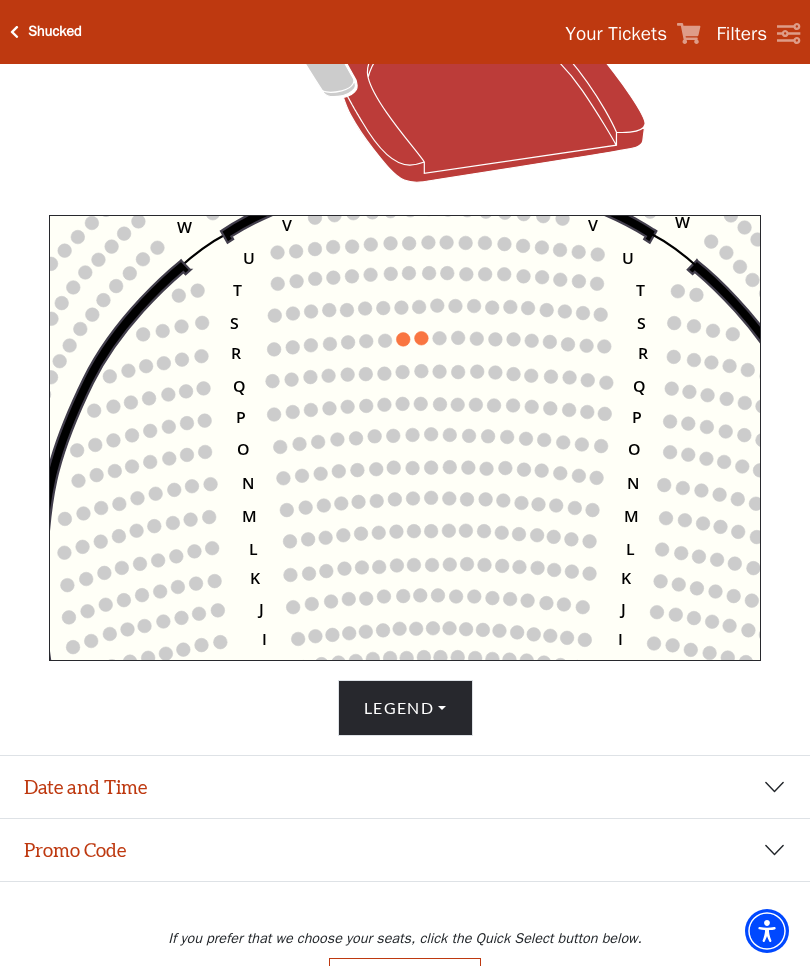 click 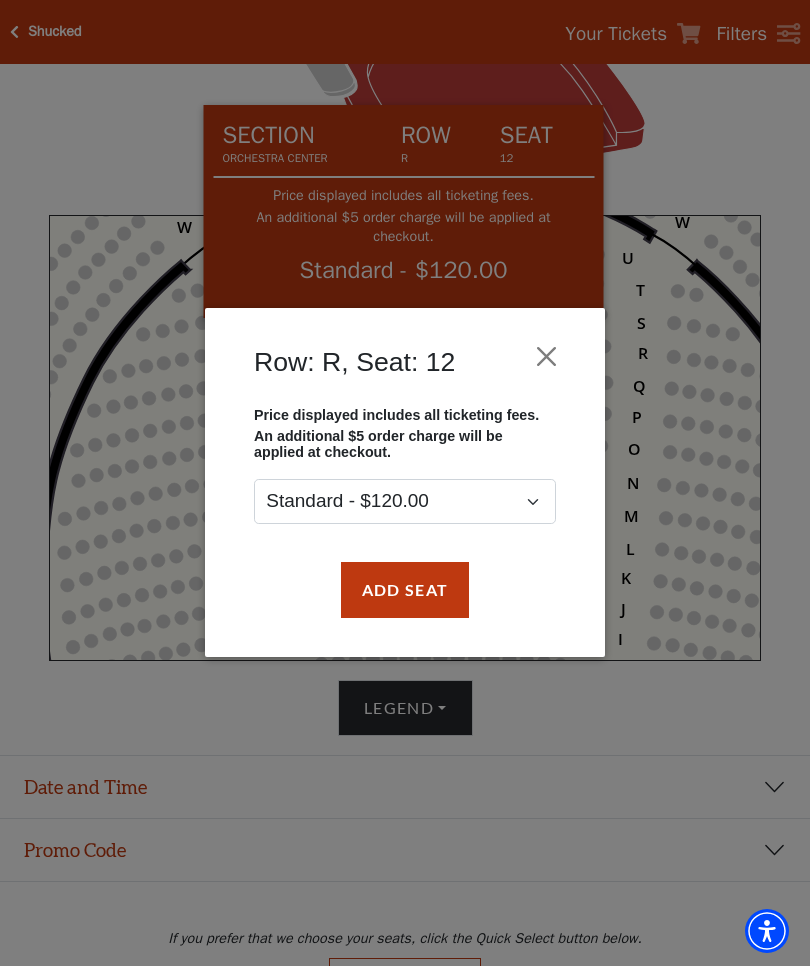 click on "Add Seat" at bounding box center [405, 590] 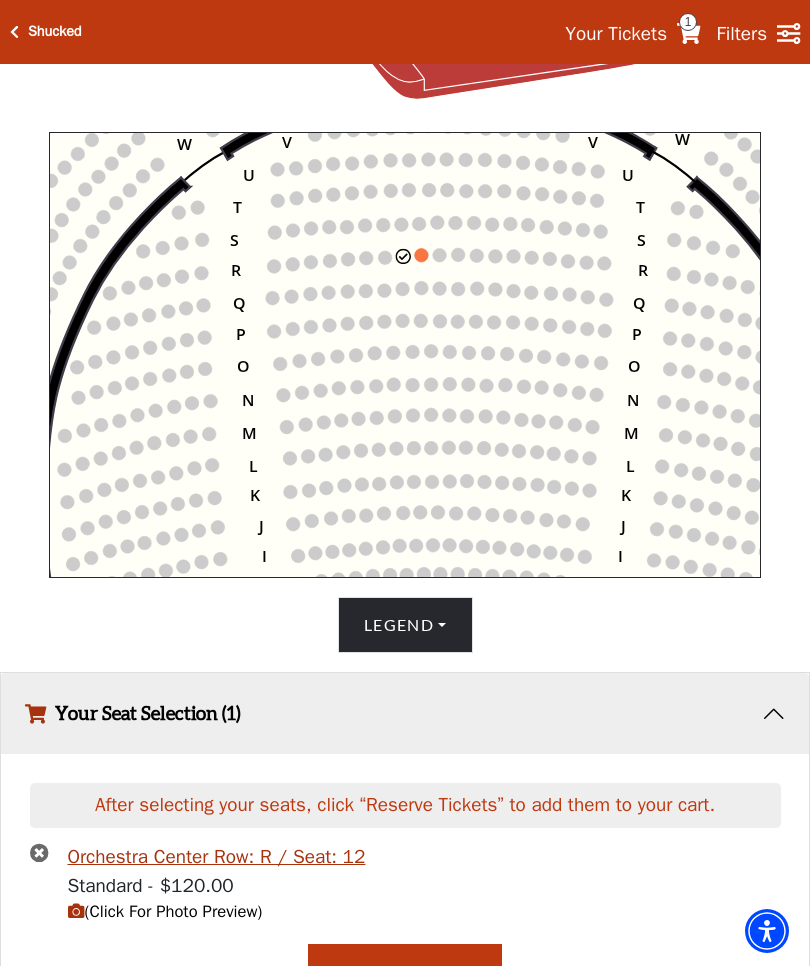 scroll, scrollTop: 633, scrollLeft: 0, axis: vertical 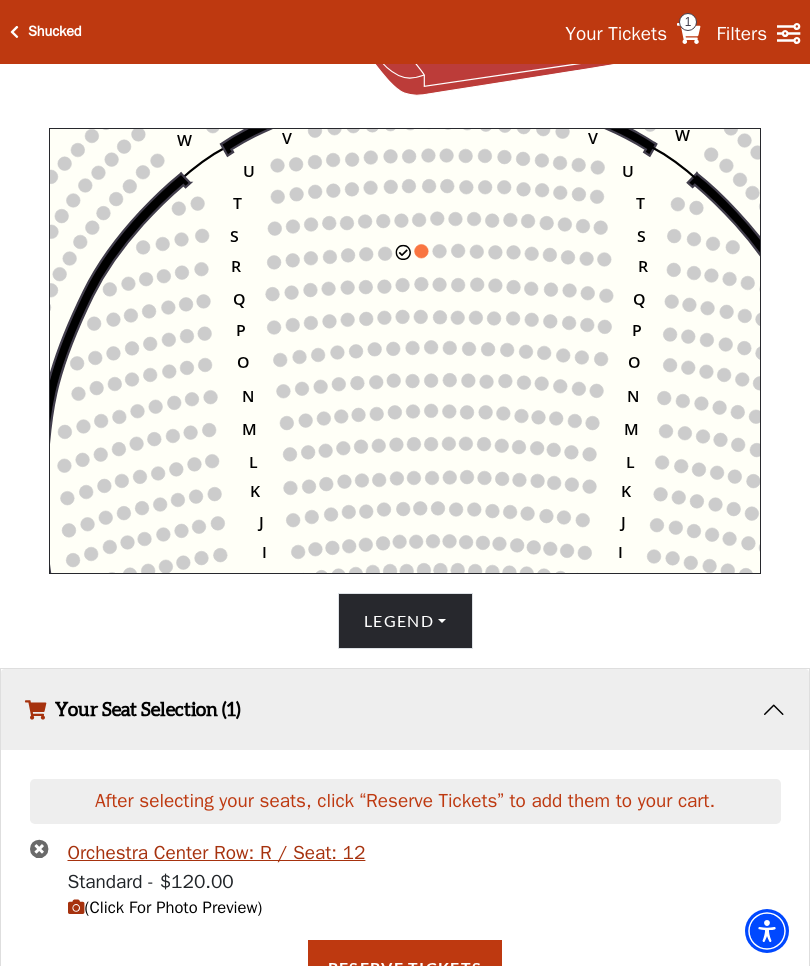 click on "Reserve Tickets" at bounding box center (405, 968) 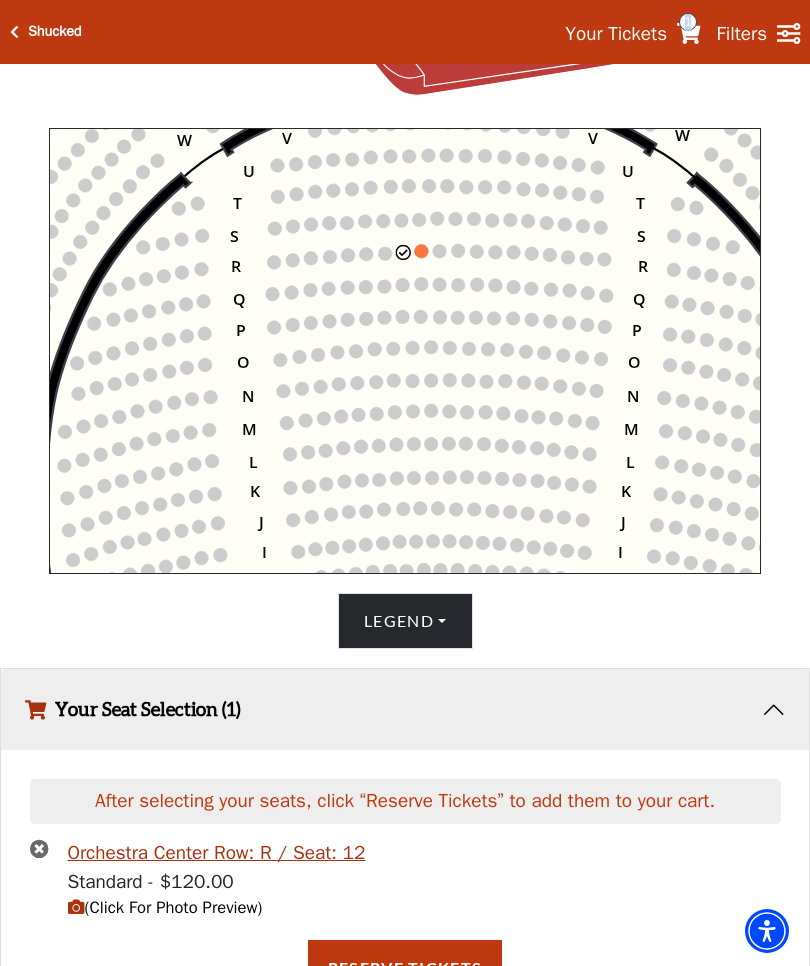 scroll, scrollTop: 668, scrollLeft: 0, axis: vertical 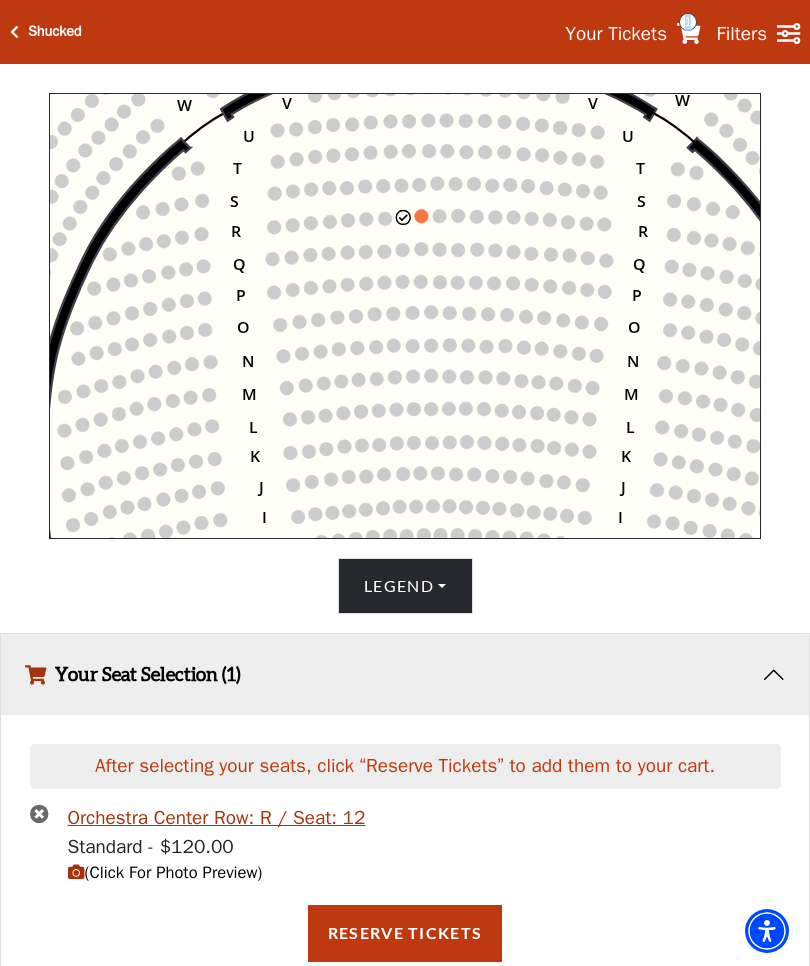click on "Filters" at bounding box center (742, 34) 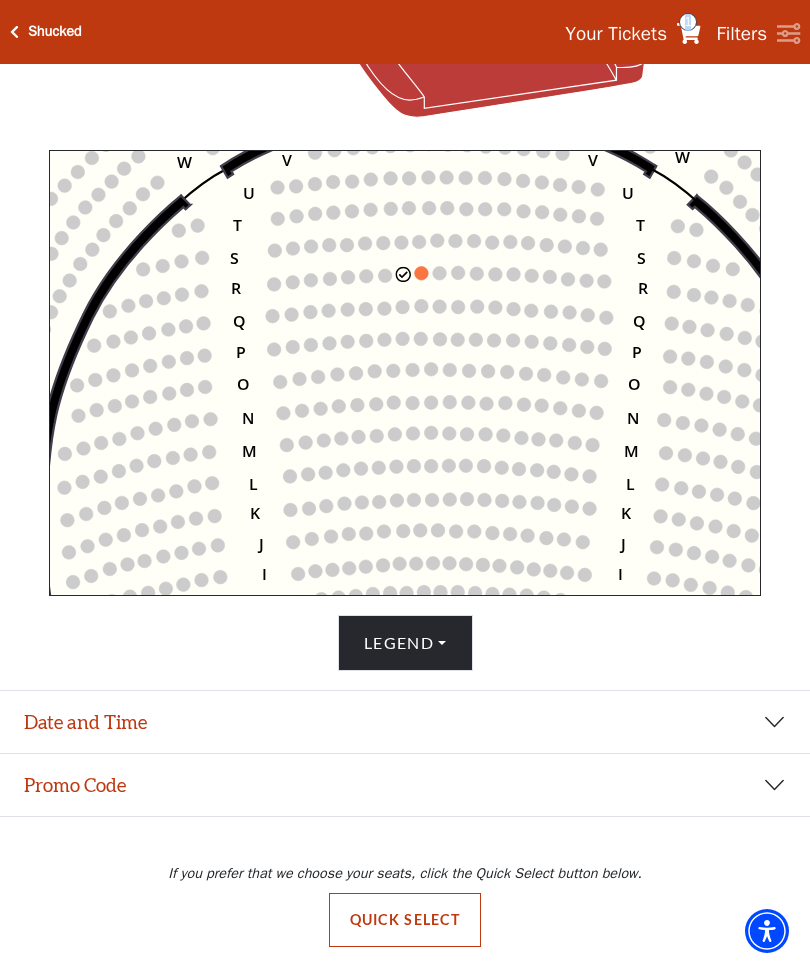 scroll, scrollTop: 651, scrollLeft: 0, axis: vertical 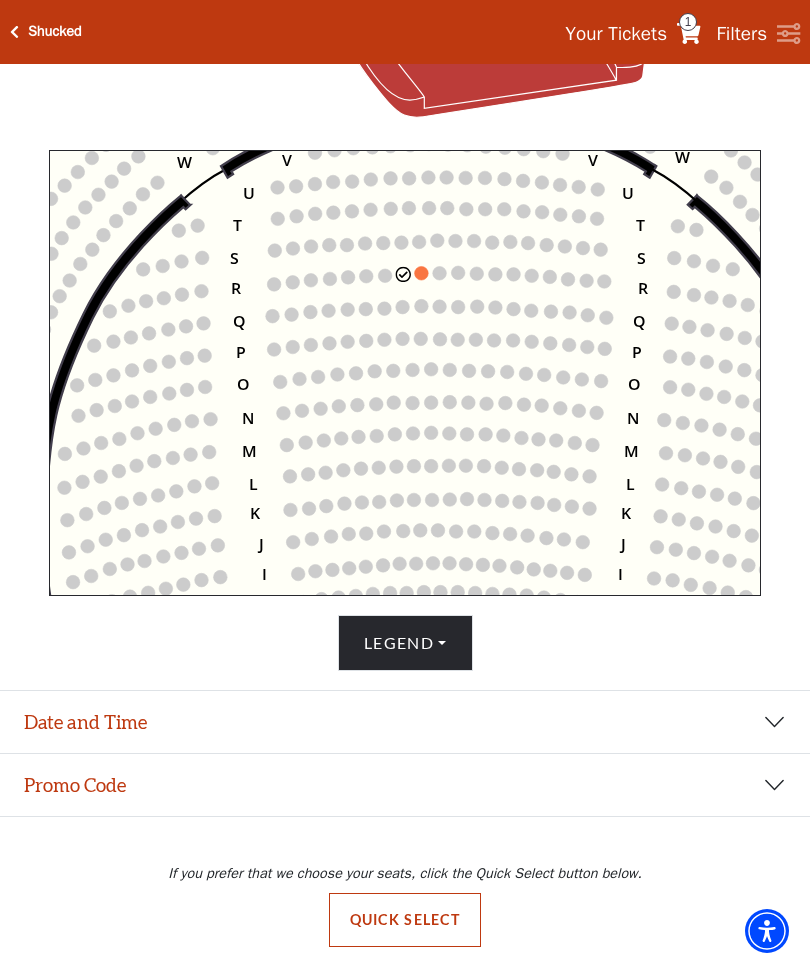 click on "Filters" at bounding box center (742, 34) 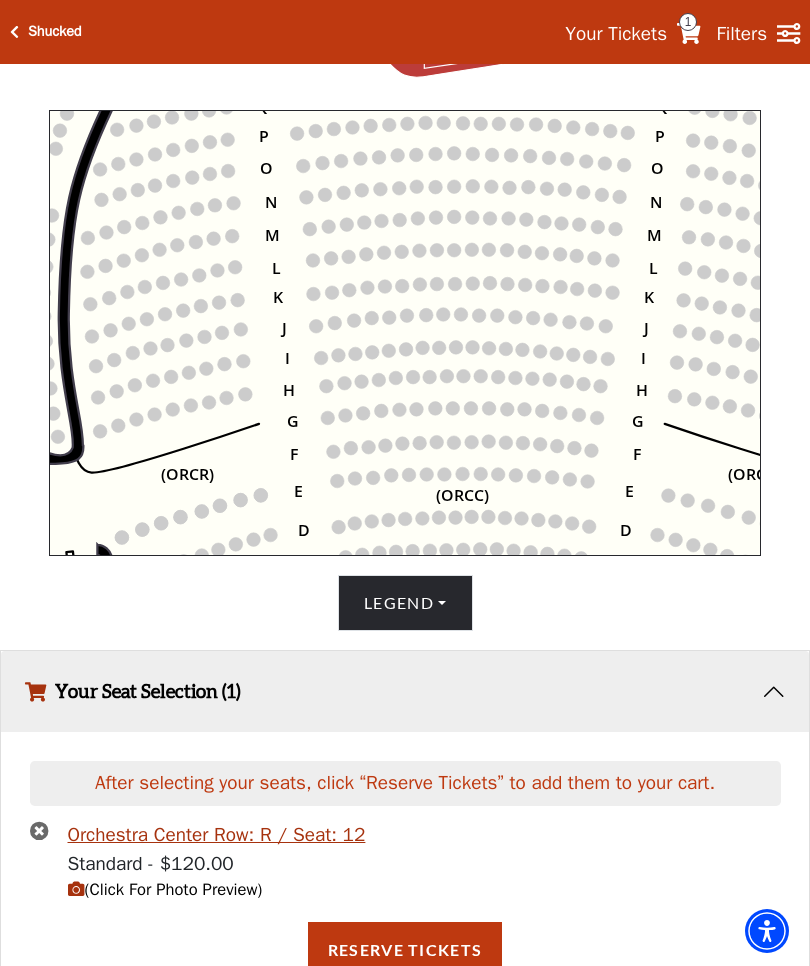 click on "Your Seat Selection (1)" at bounding box center [405, 691] 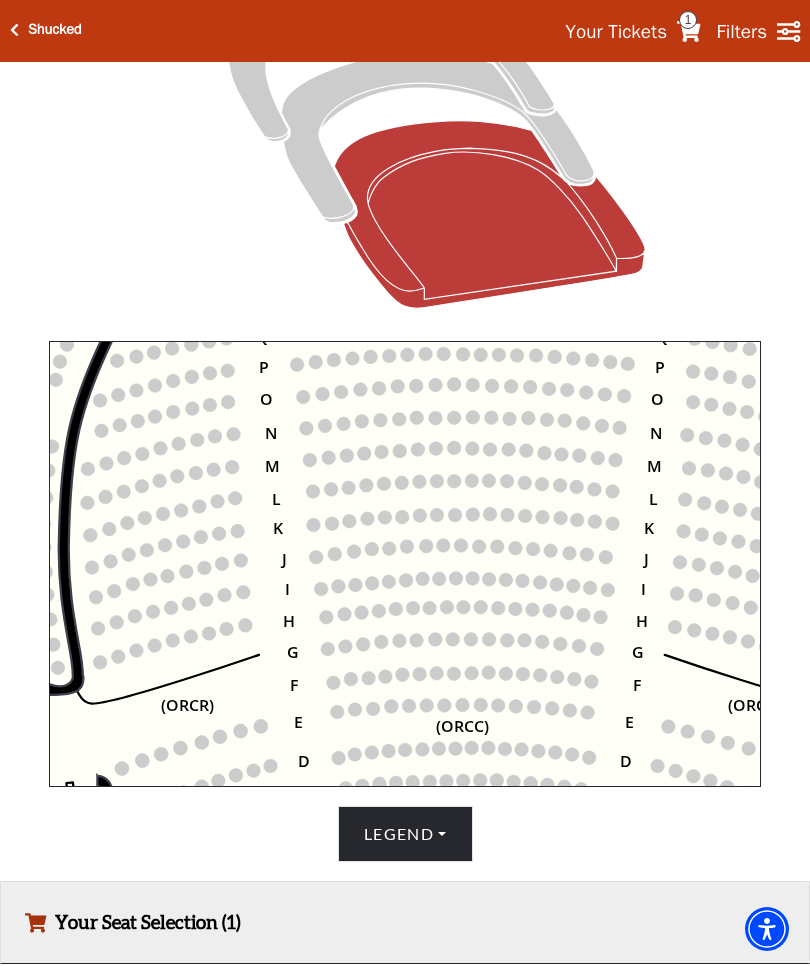 scroll, scrollTop: 460, scrollLeft: 0, axis: vertical 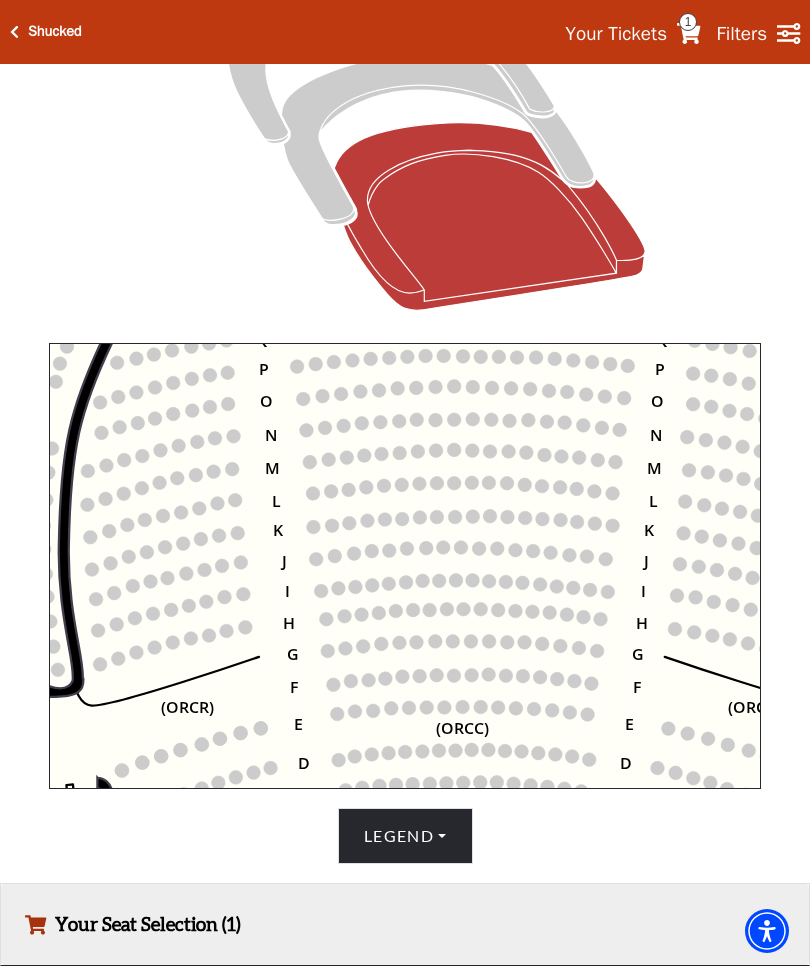 click on "1" at bounding box center (688, 22) 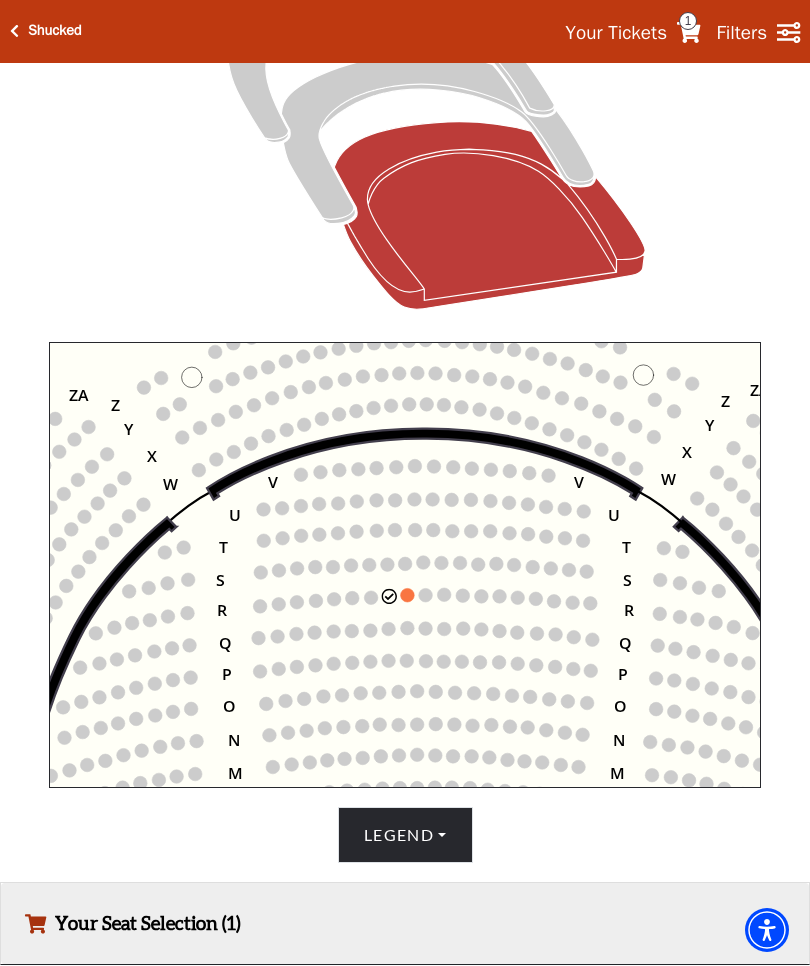 click 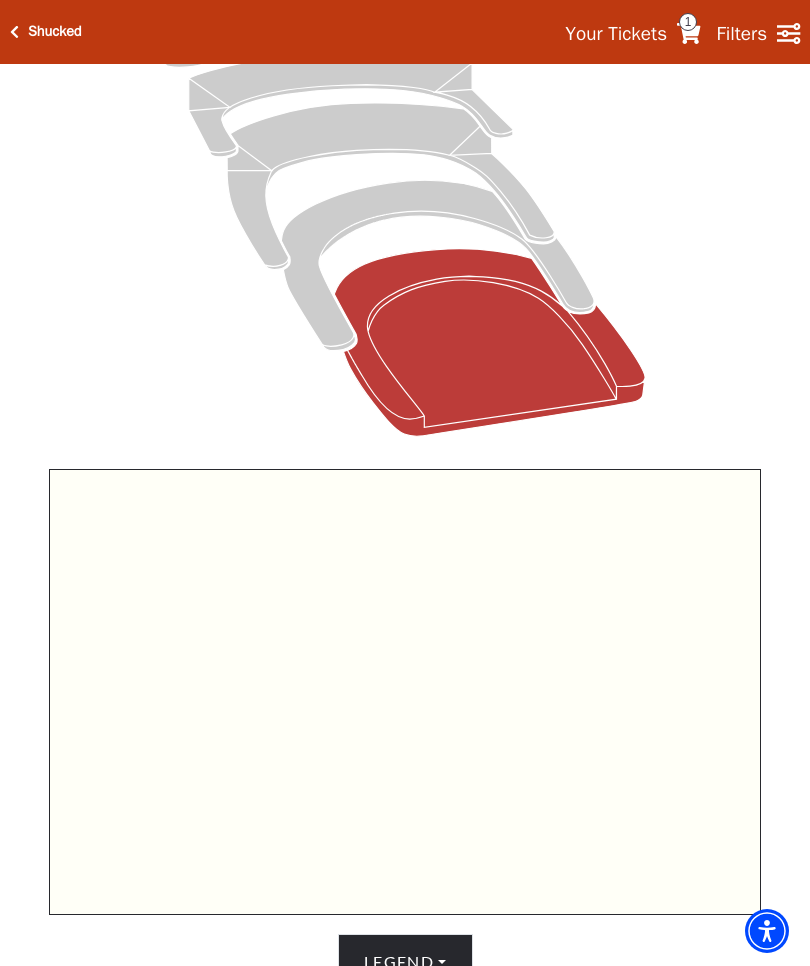 scroll, scrollTop: 391, scrollLeft: 0, axis: vertical 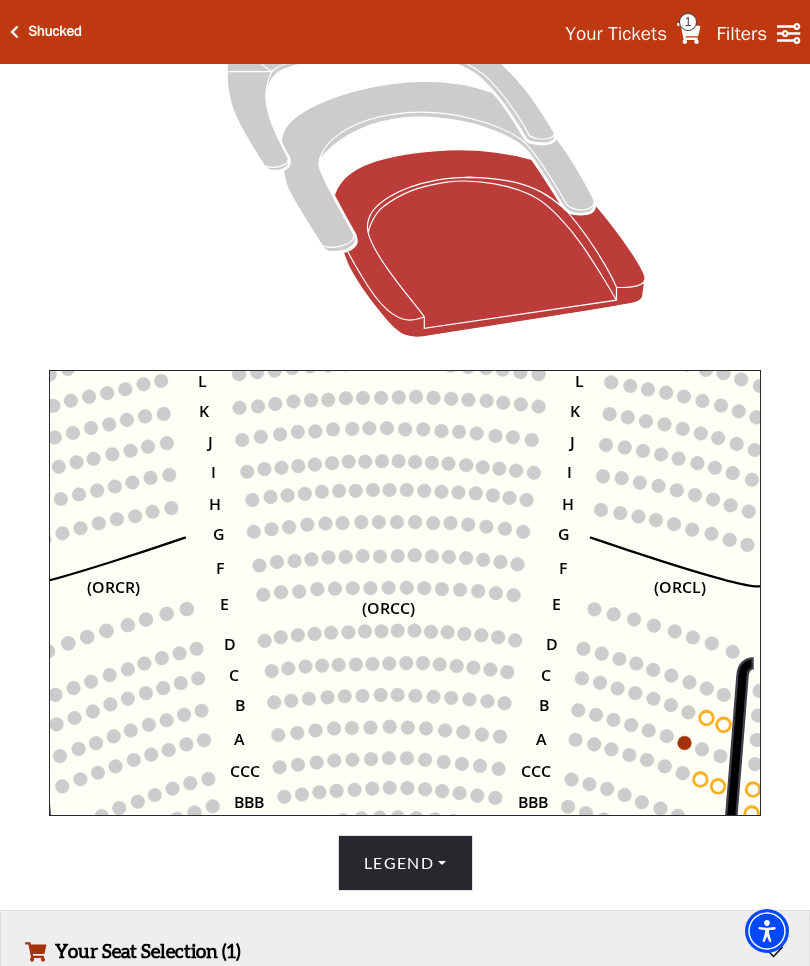 click on "Your Seat Selection (1)" at bounding box center (405, 951) 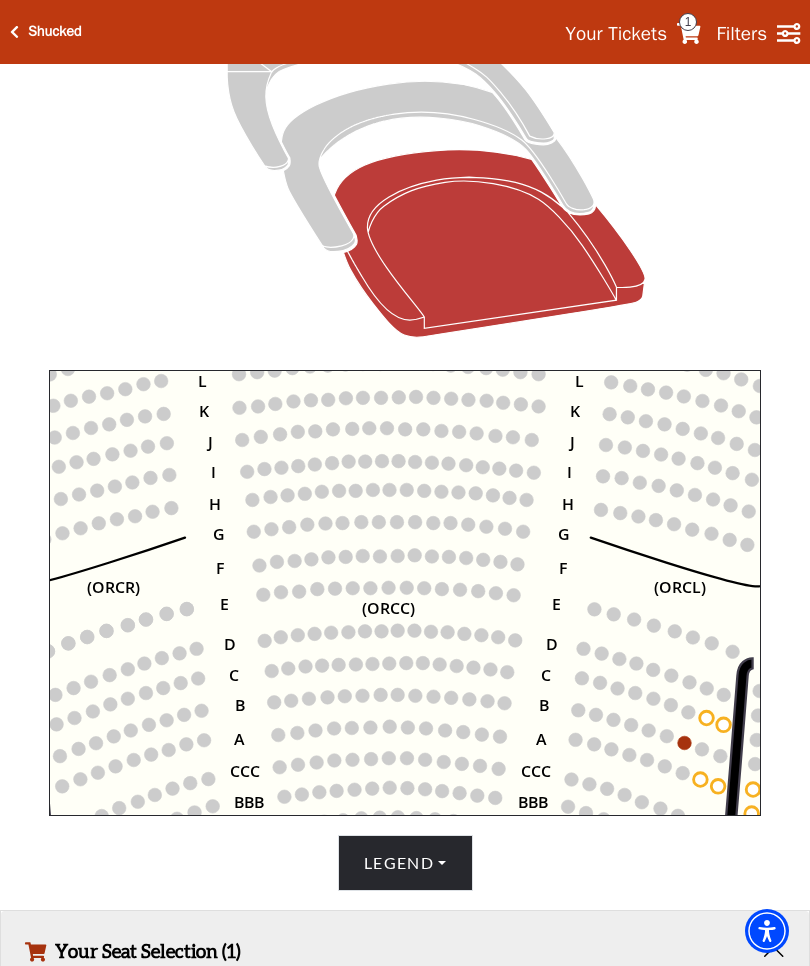 click on "Legend" at bounding box center (405, 863) 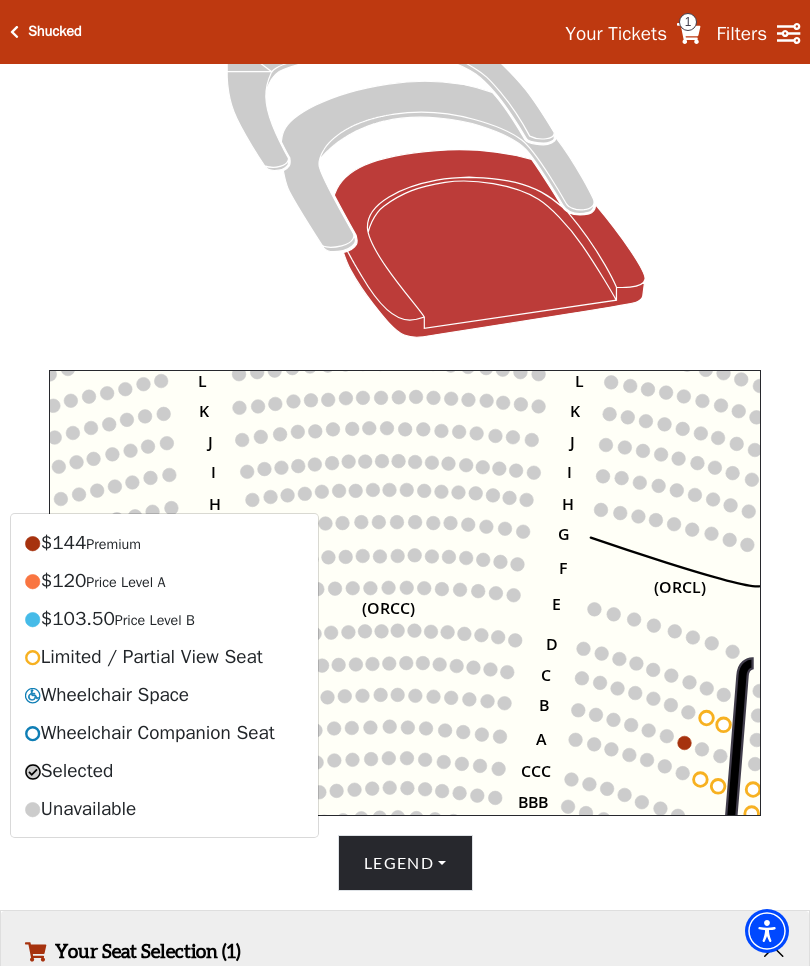 click on "Legend
$144  Premium  $120  Price Level A  $103.50  Price Level B    Limited / Partial View Seat
Wheelchair Space
Wheelchair Companion Seat
Selected
Unavailable" at bounding box center [405, 863] 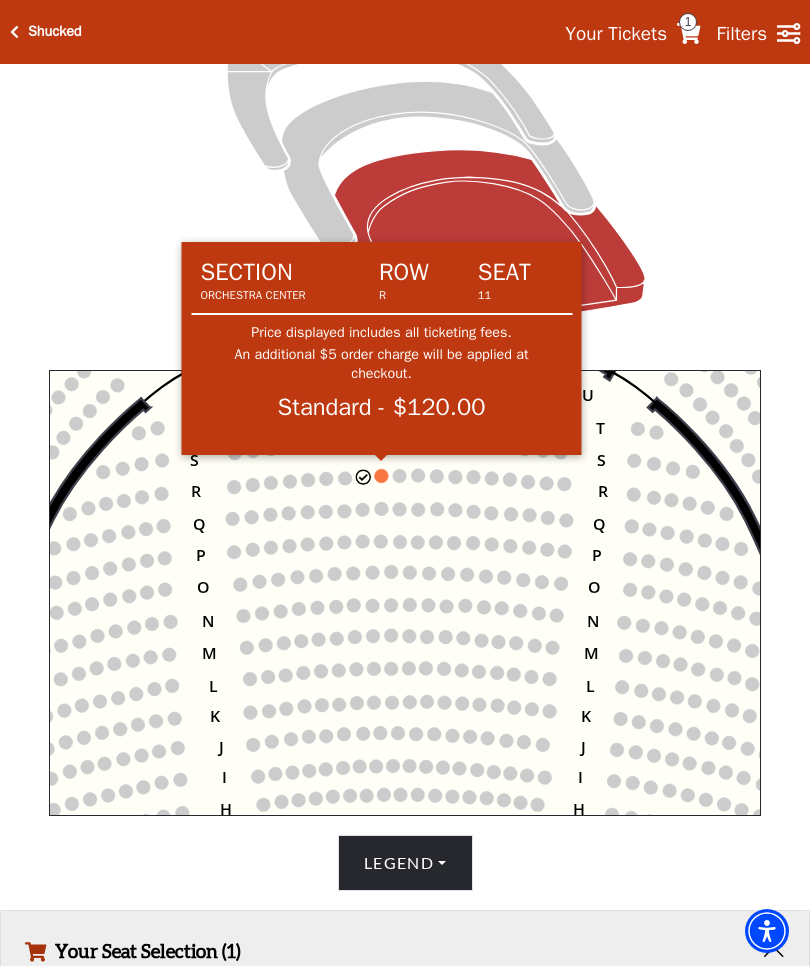 click 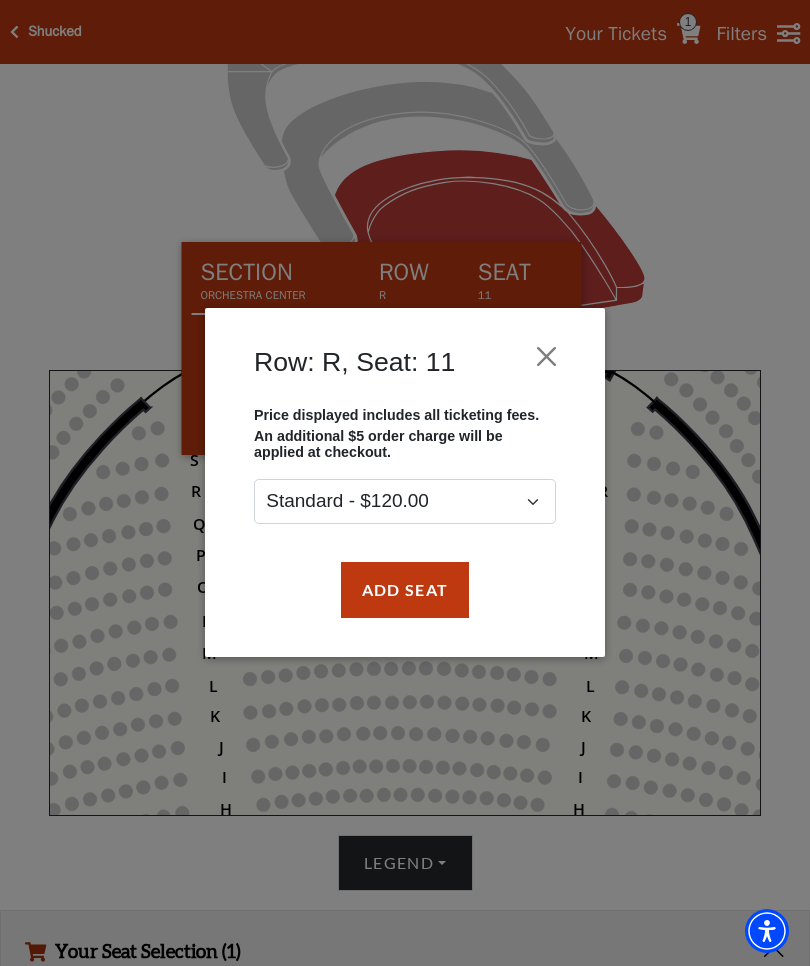 click on "Add Seat" at bounding box center (405, 590) 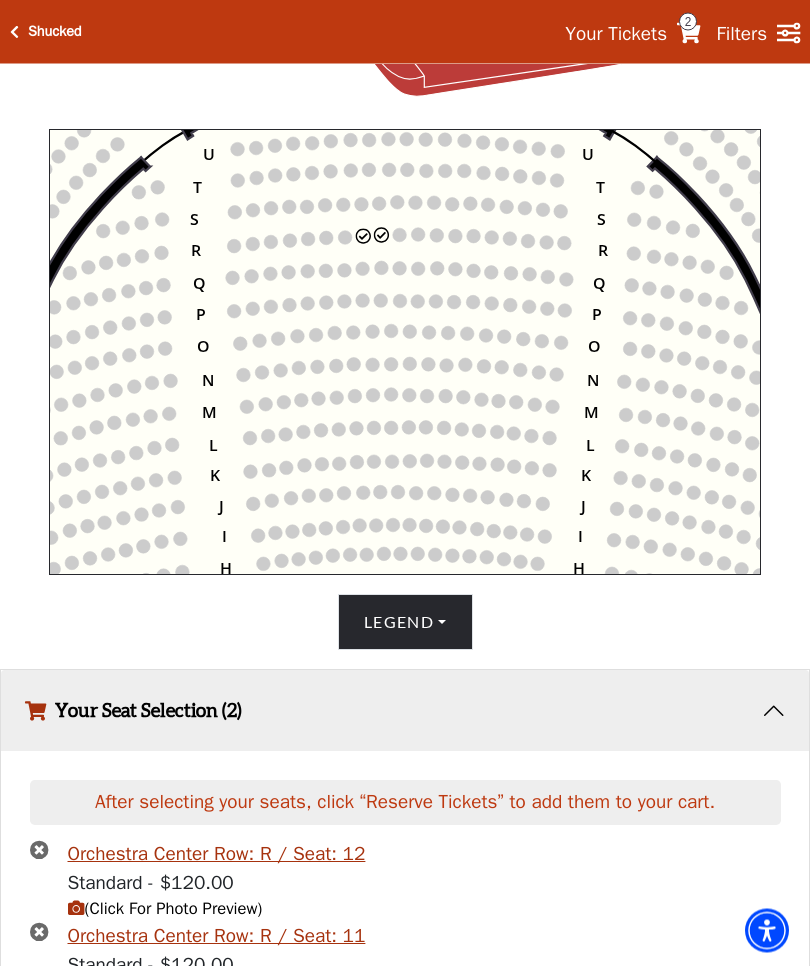 scroll, scrollTop: 713, scrollLeft: 0, axis: vertical 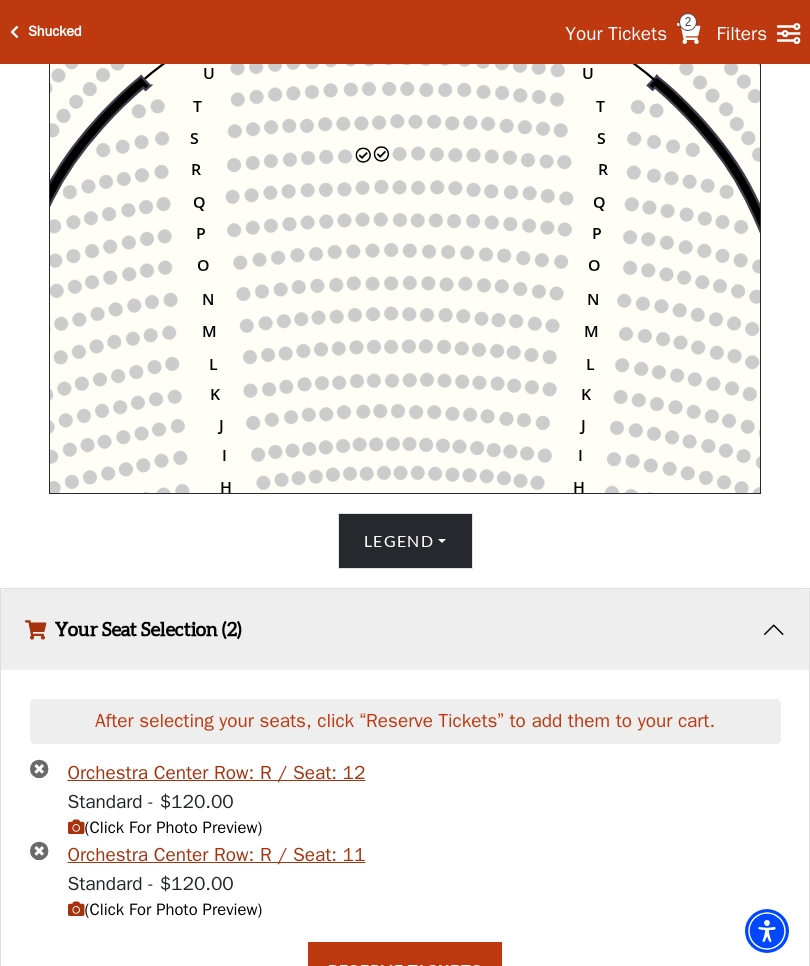 click on "Reserve Tickets" at bounding box center (405, 970) 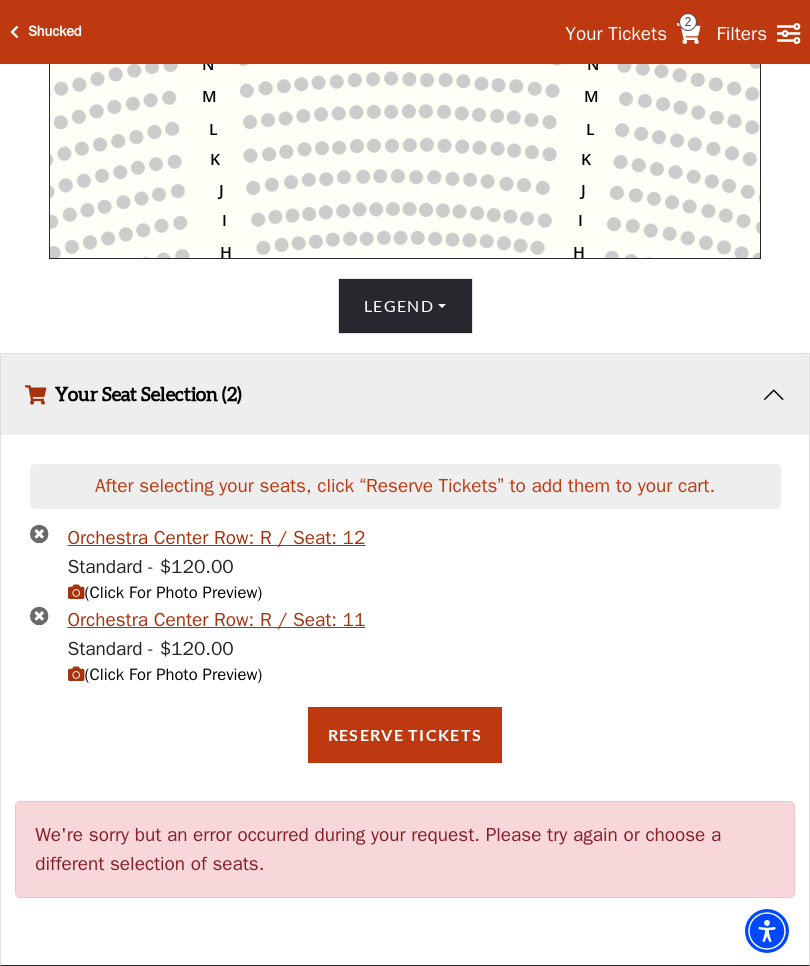 scroll, scrollTop: 980, scrollLeft: 0, axis: vertical 